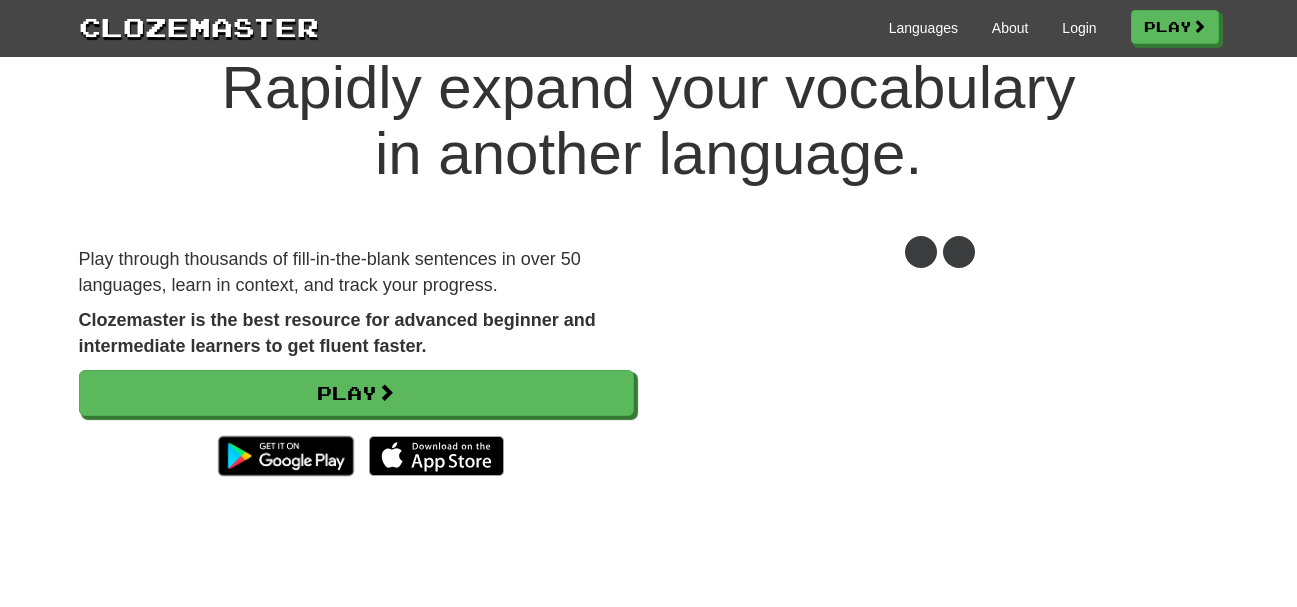 scroll, scrollTop: 100, scrollLeft: 0, axis: vertical 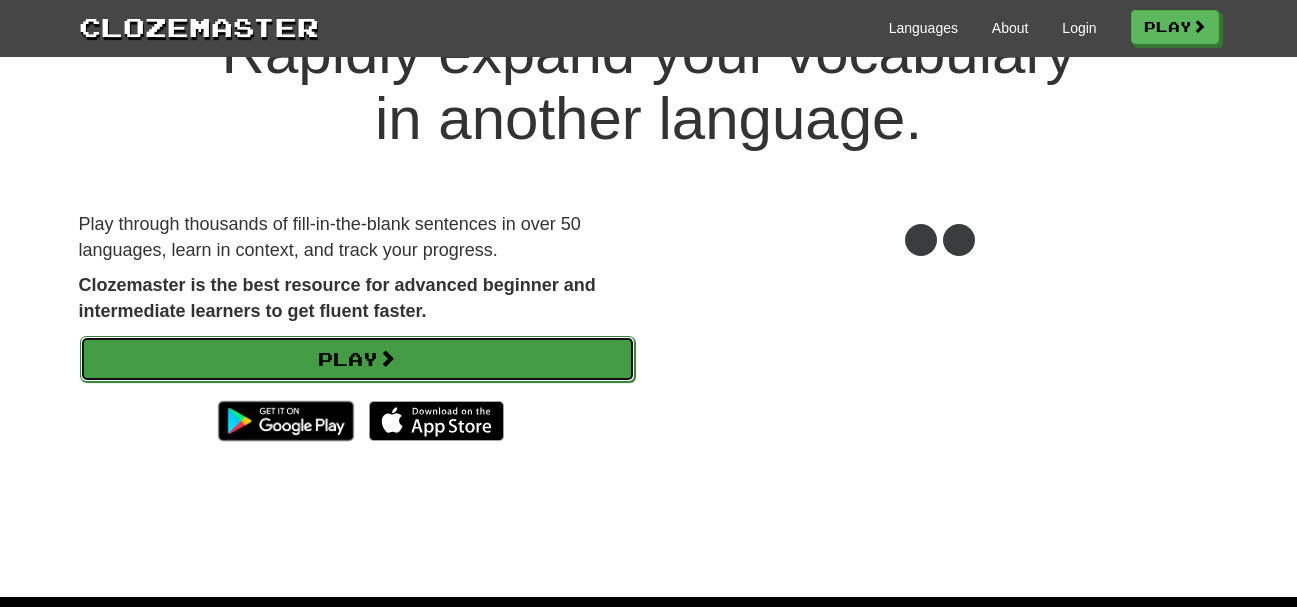 click on "Play" at bounding box center [357, 359] 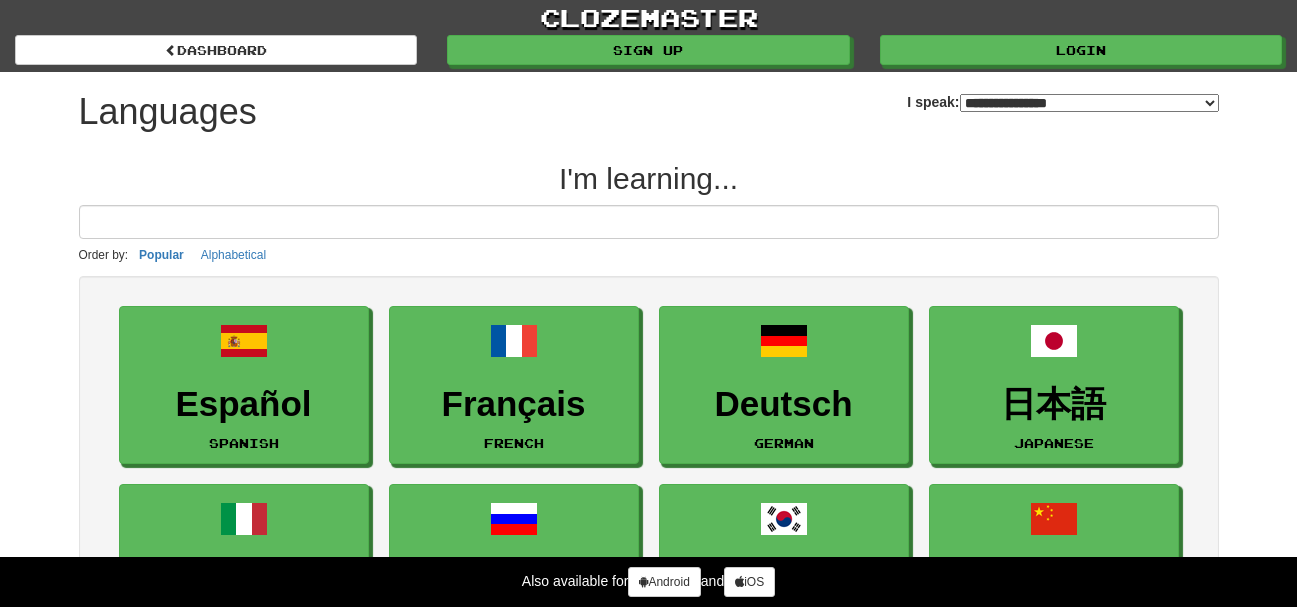 select on "*******" 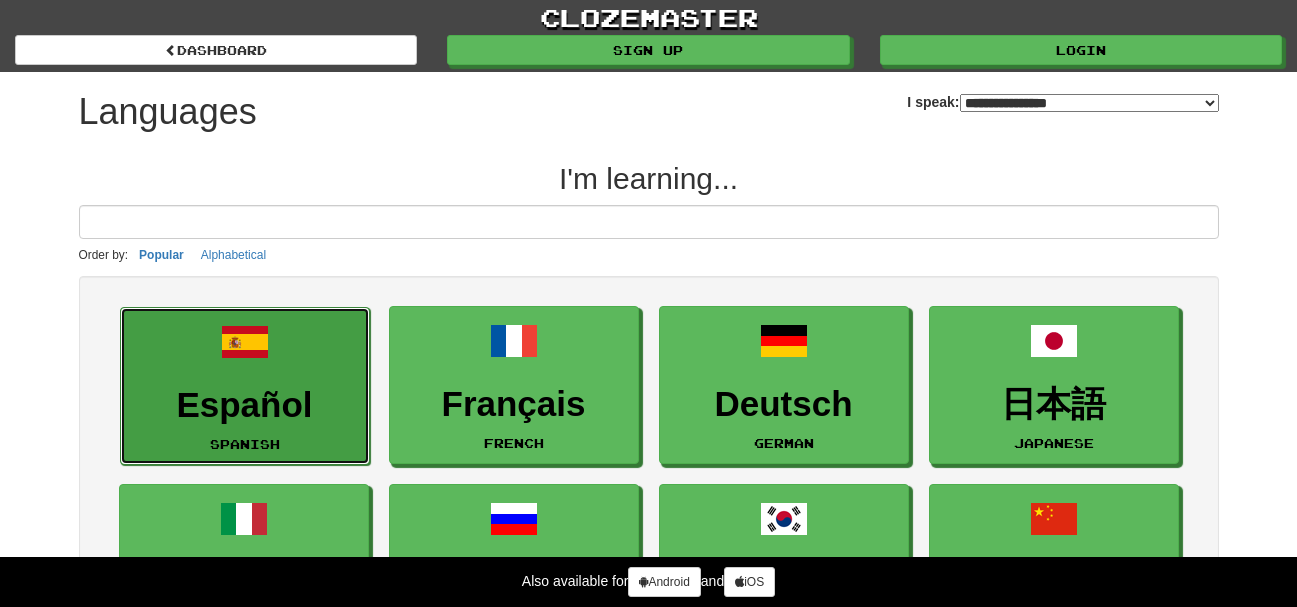 click on "Español" at bounding box center (245, 405) 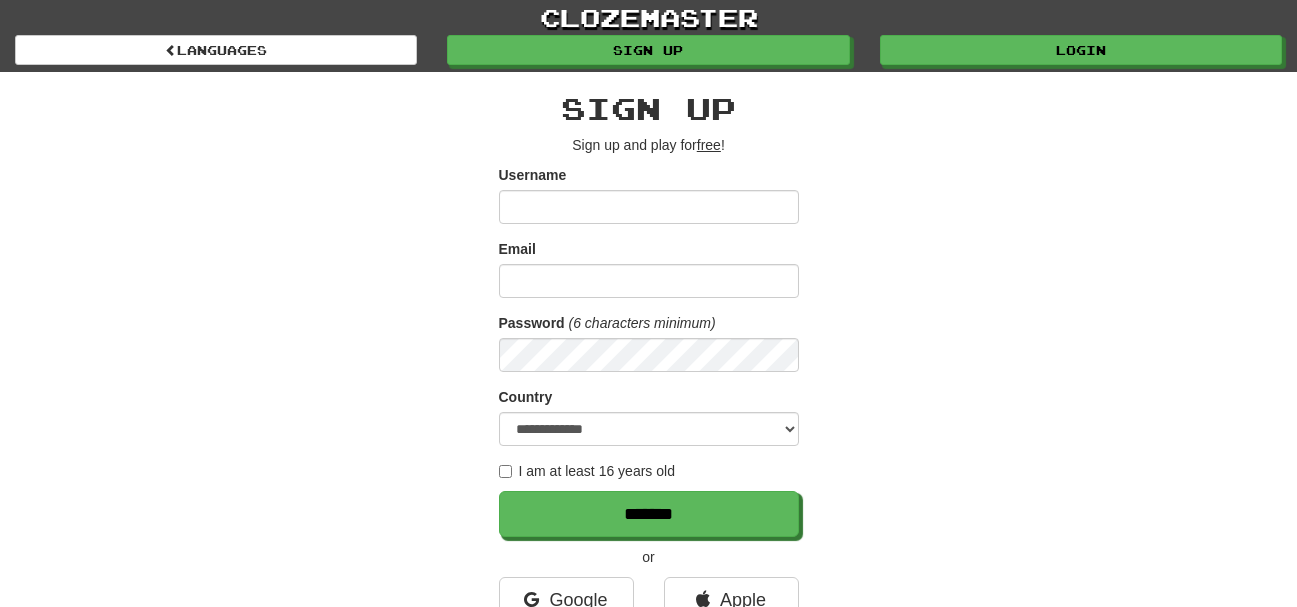 scroll, scrollTop: 0, scrollLeft: 0, axis: both 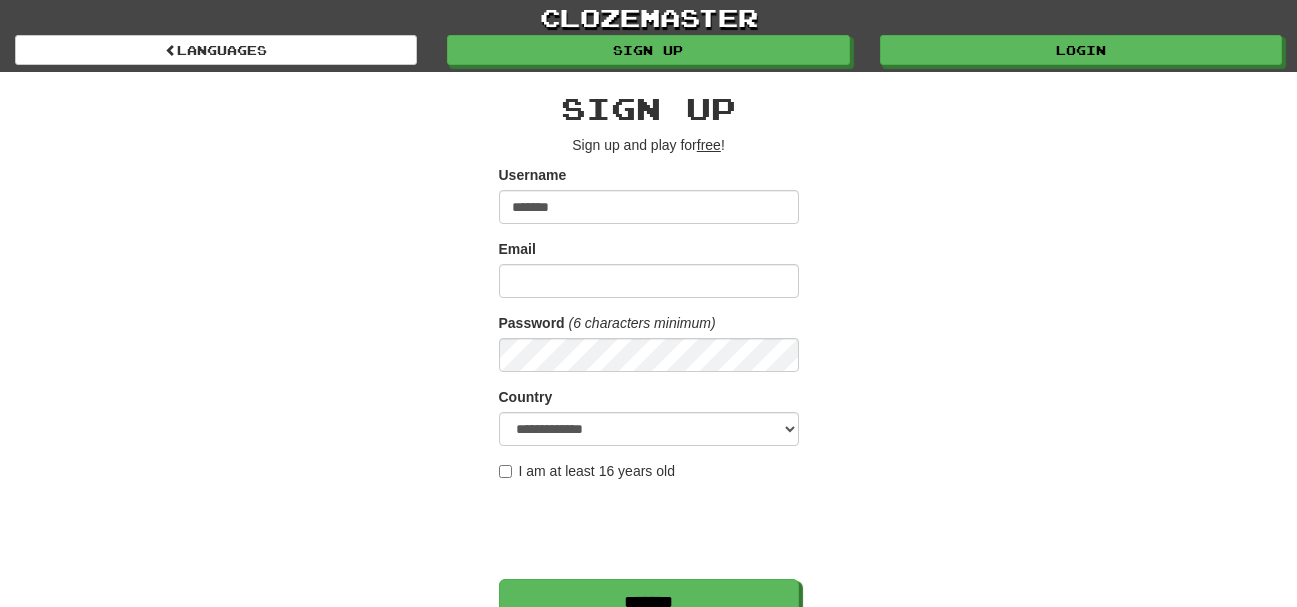 type on "*******" 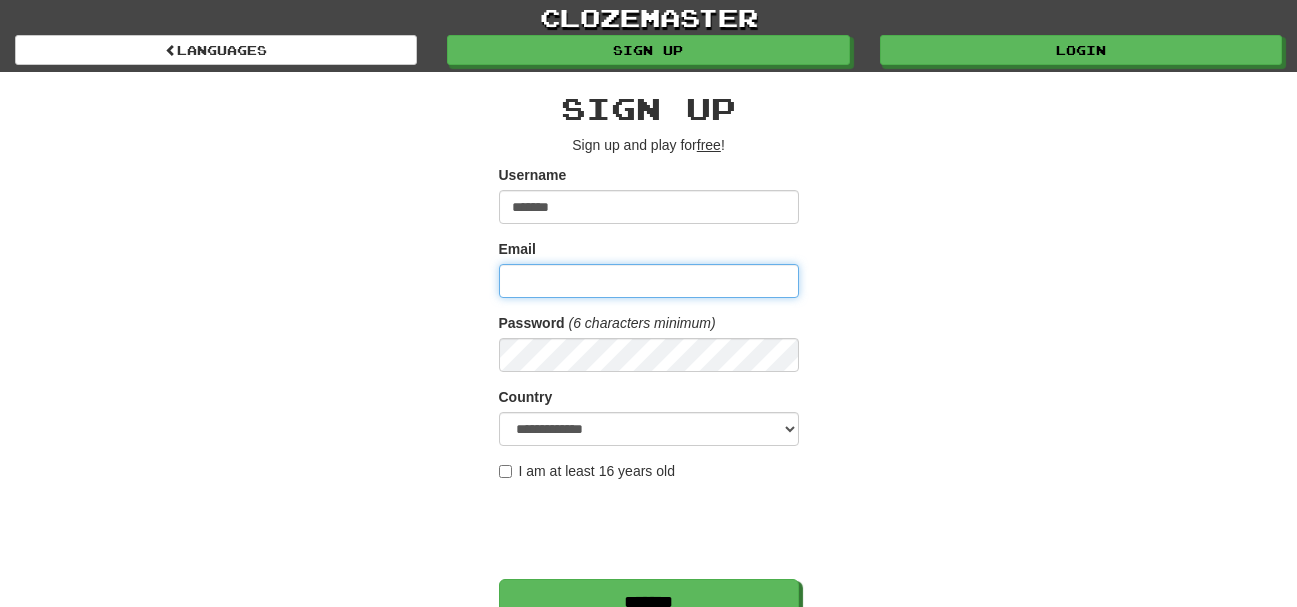 click on "Email" at bounding box center [649, 281] 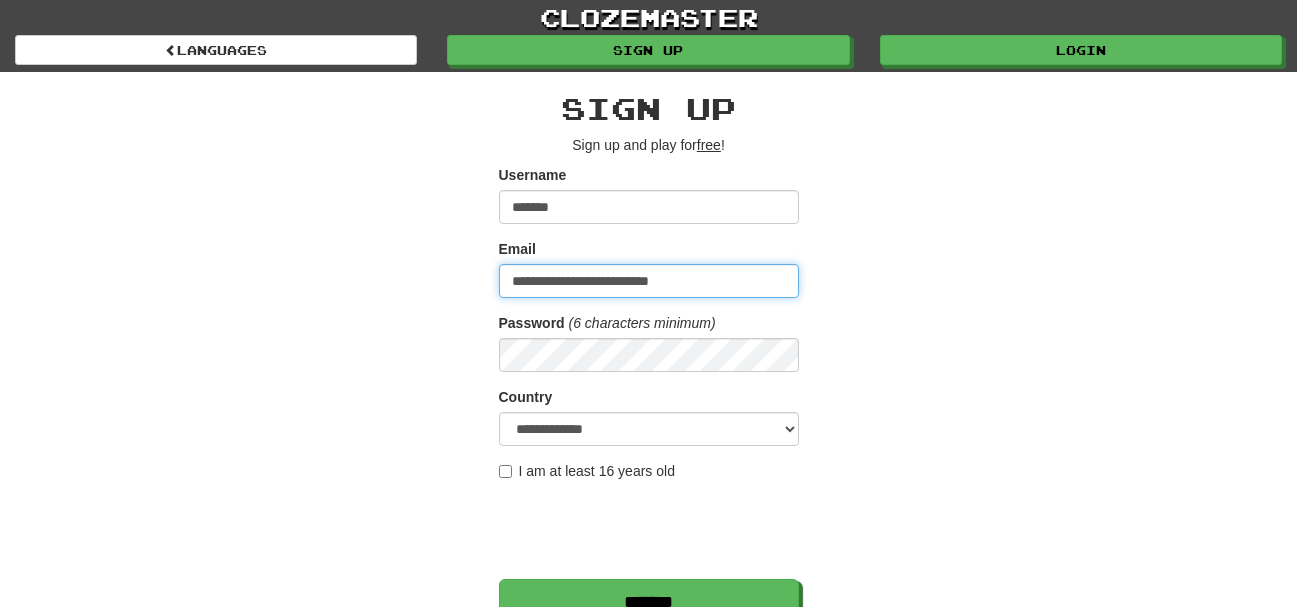 click on "**********" at bounding box center (649, 281) 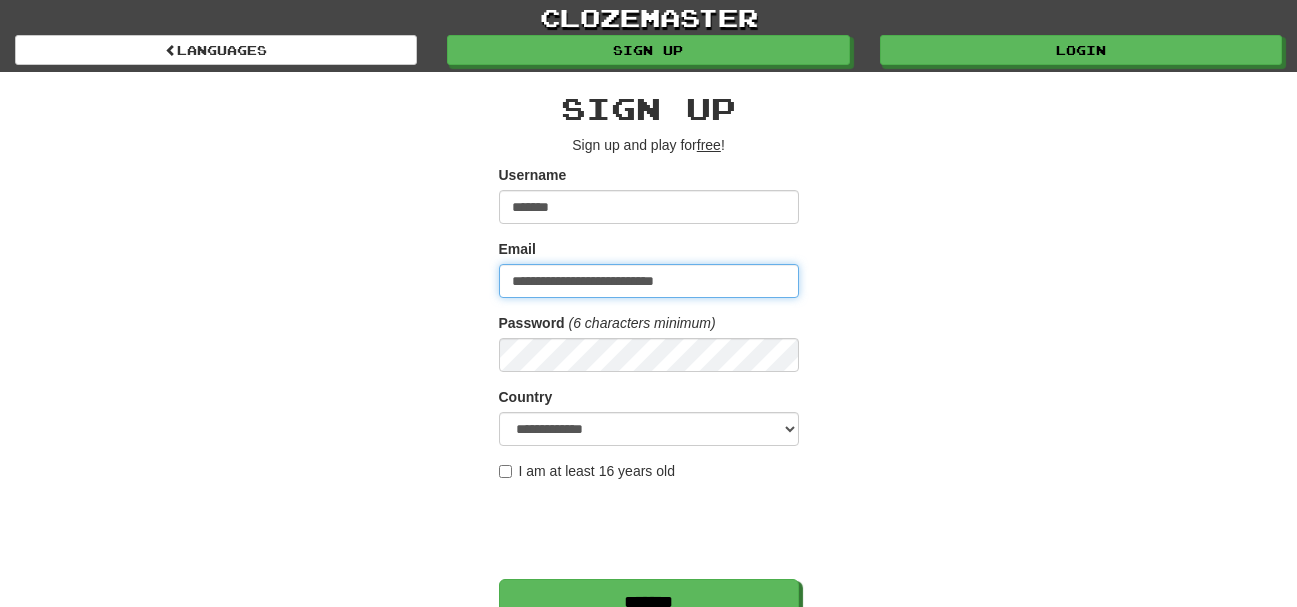 type on "**********" 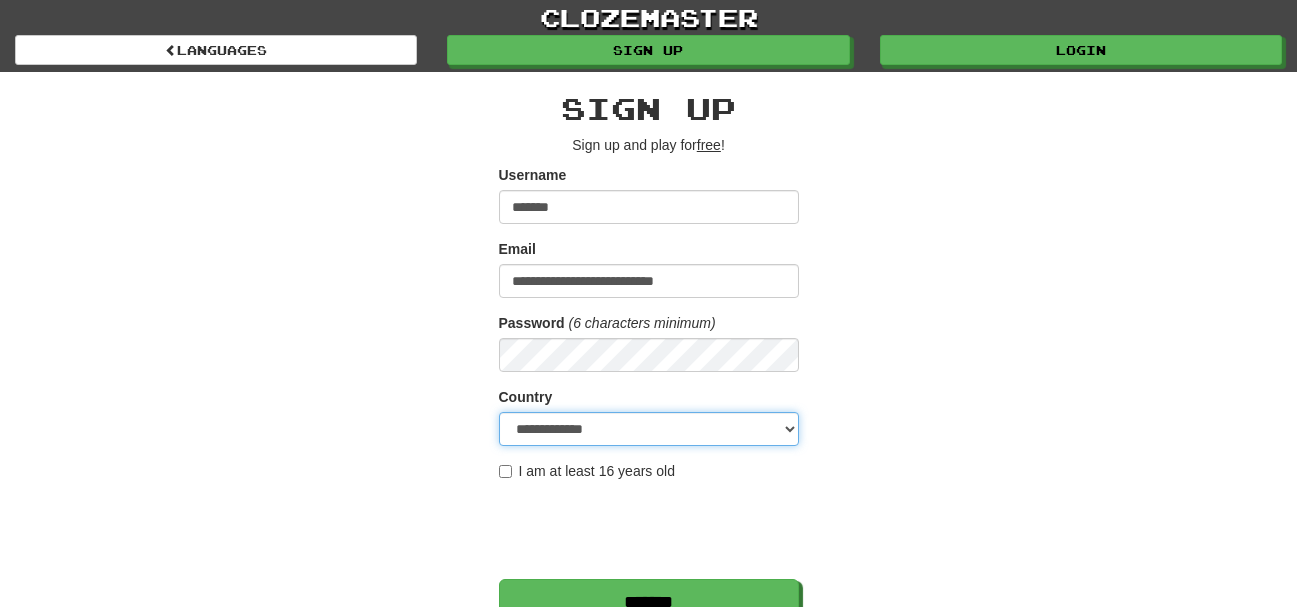 click on "**********" at bounding box center [649, 429] 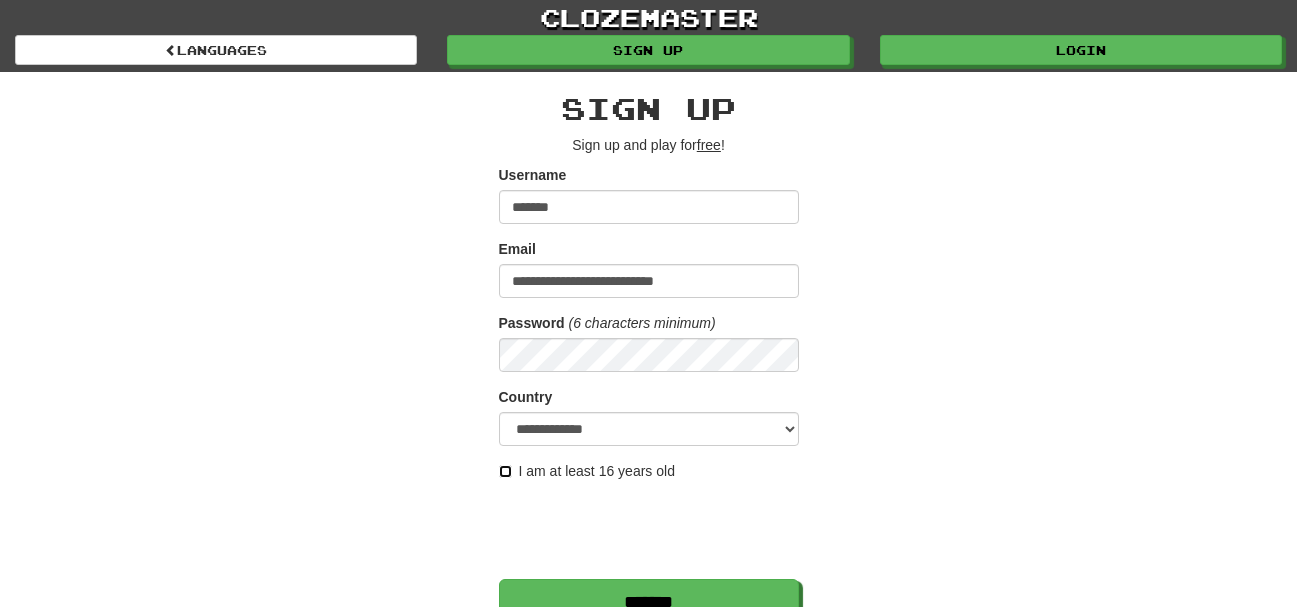 scroll, scrollTop: 100, scrollLeft: 0, axis: vertical 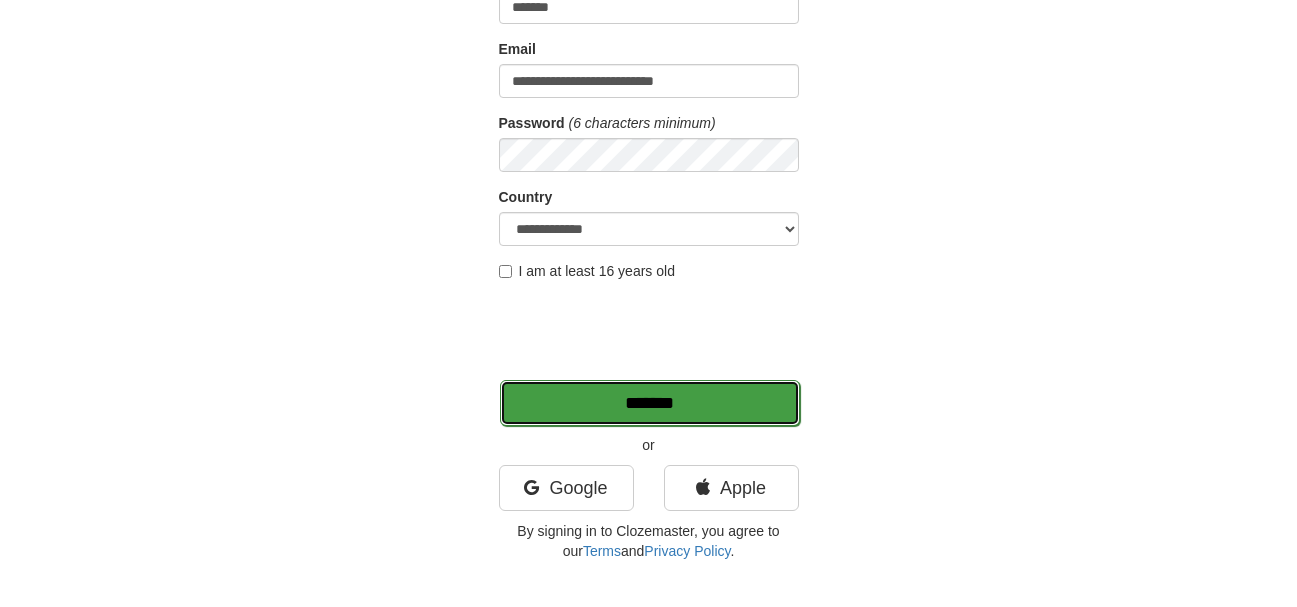 click on "*******" at bounding box center [650, 403] 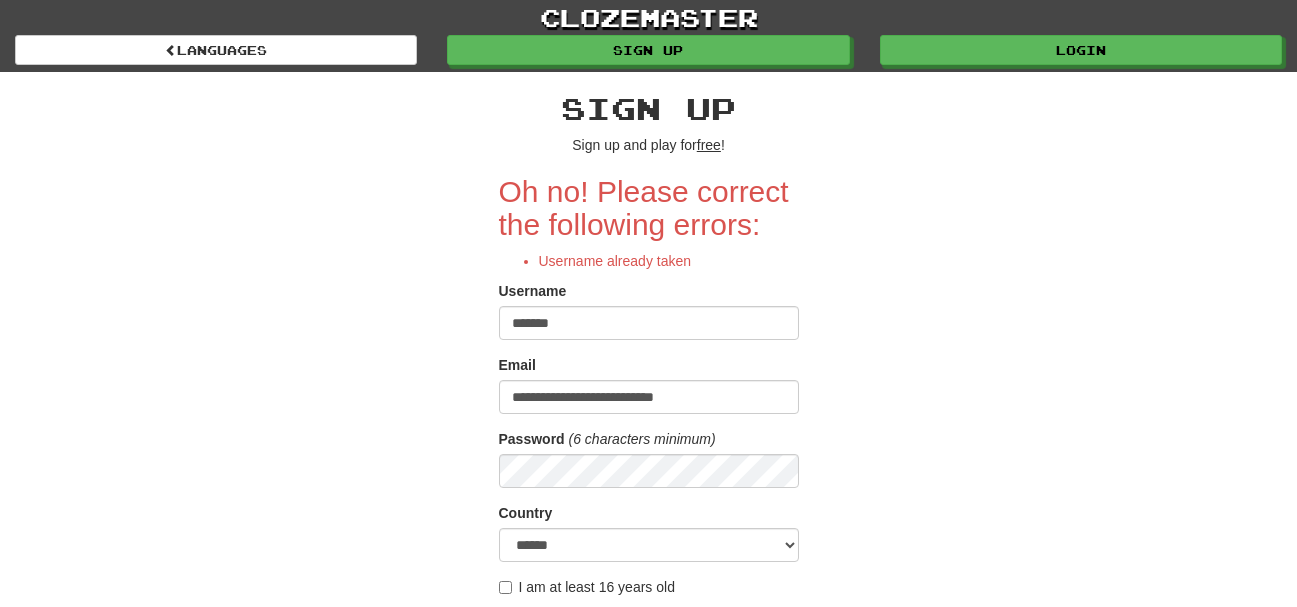 scroll, scrollTop: 0, scrollLeft: 0, axis: both 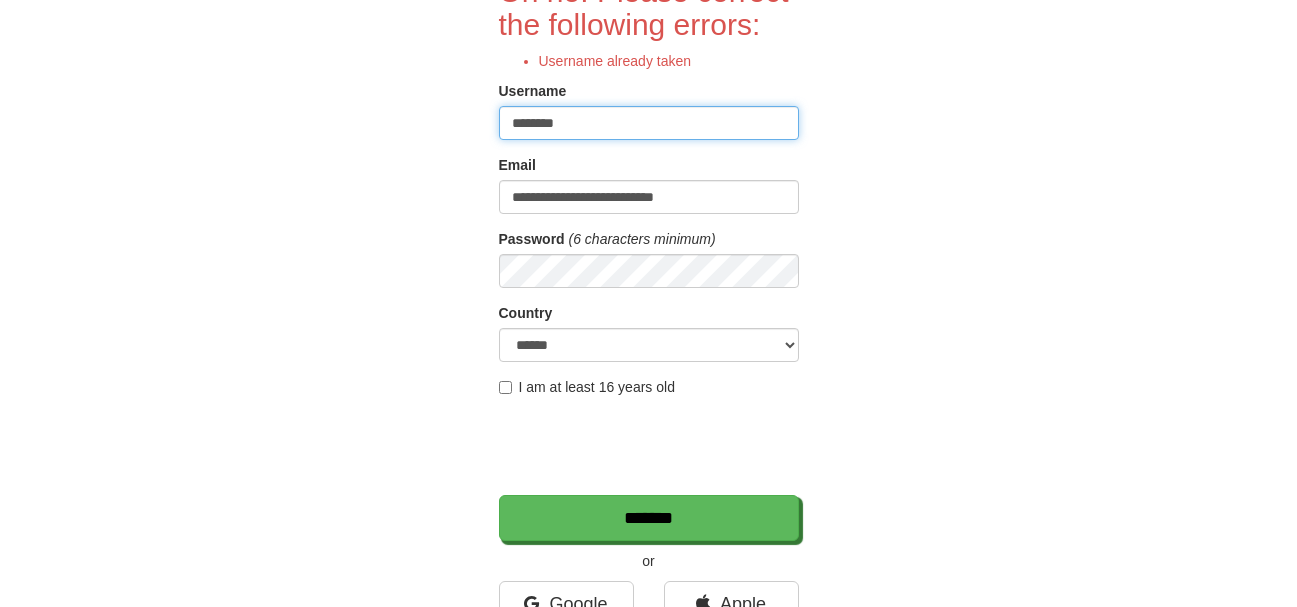 click on "********" at bounding box center (649, 123) 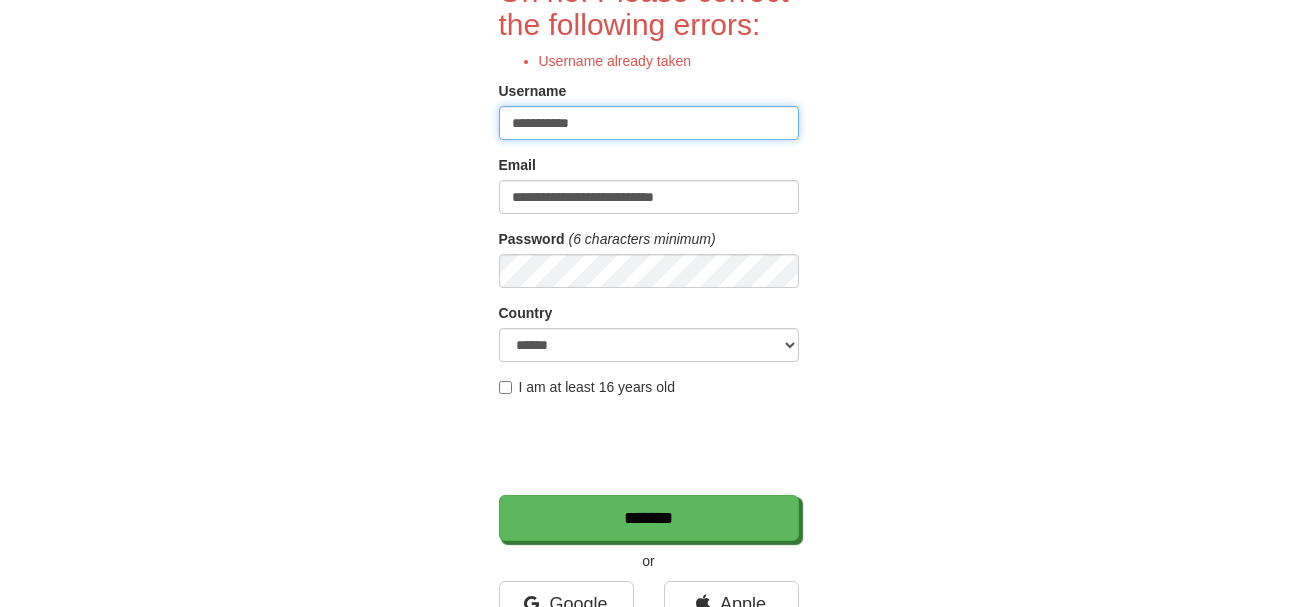 type on "**********" 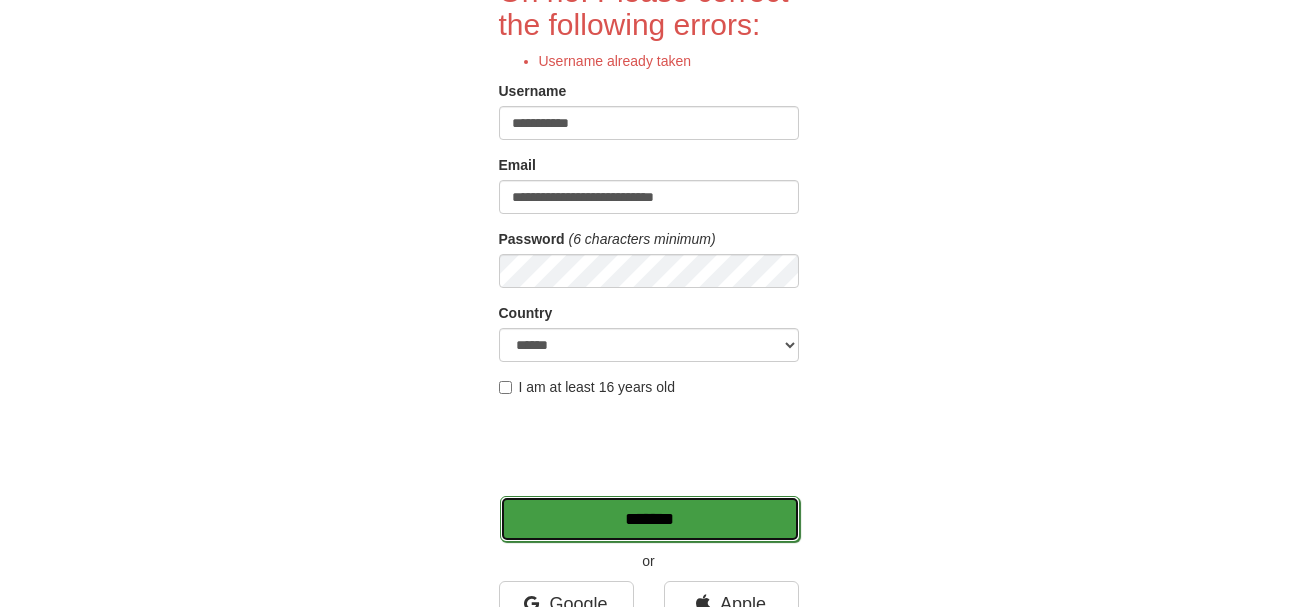 click on "*******" at bounding box center [650, 519] 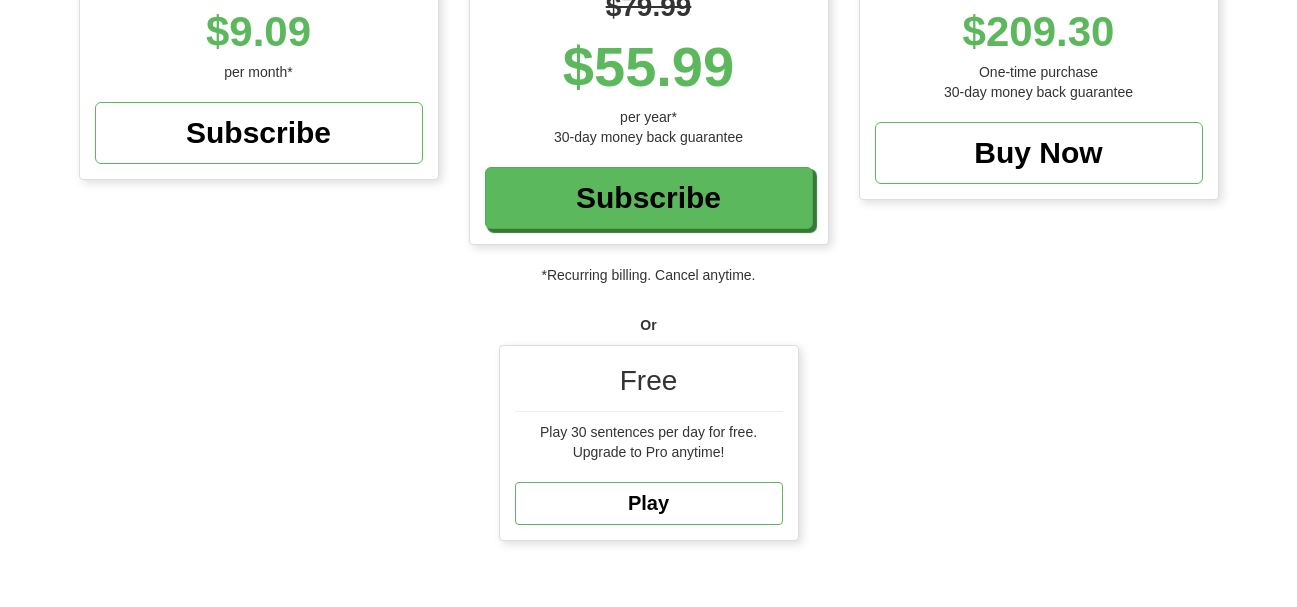 scroll, scrollTop: 500, scrollLeft: 0, axis: vertical 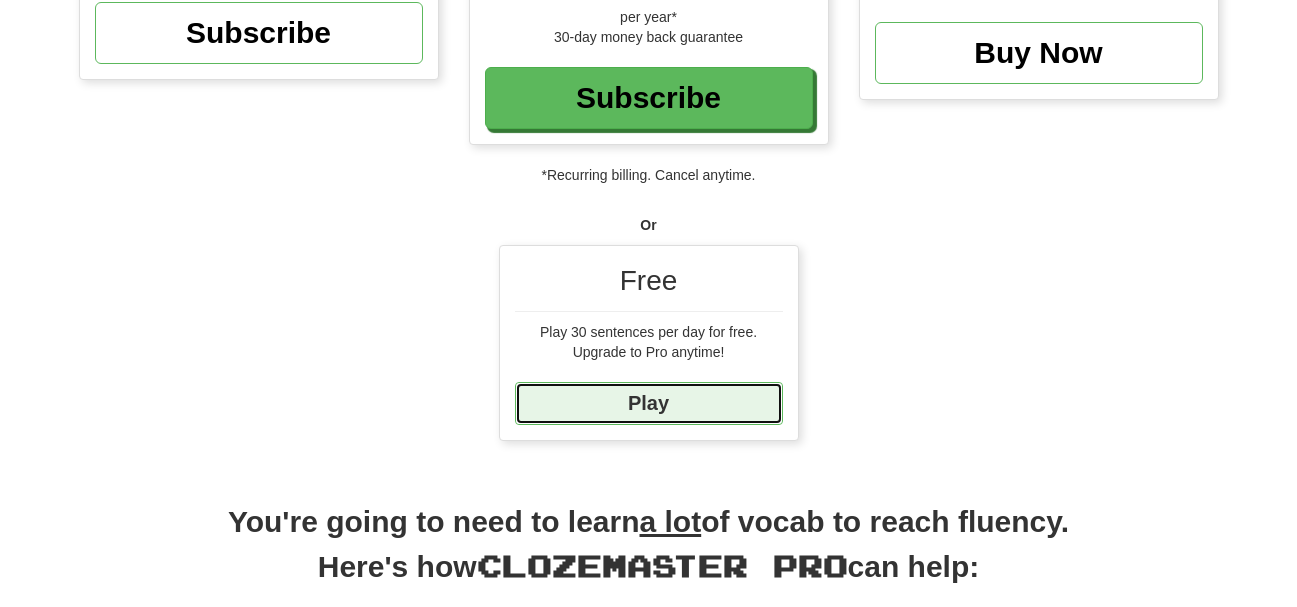 click on "Play" at bounding box center [649, 403] 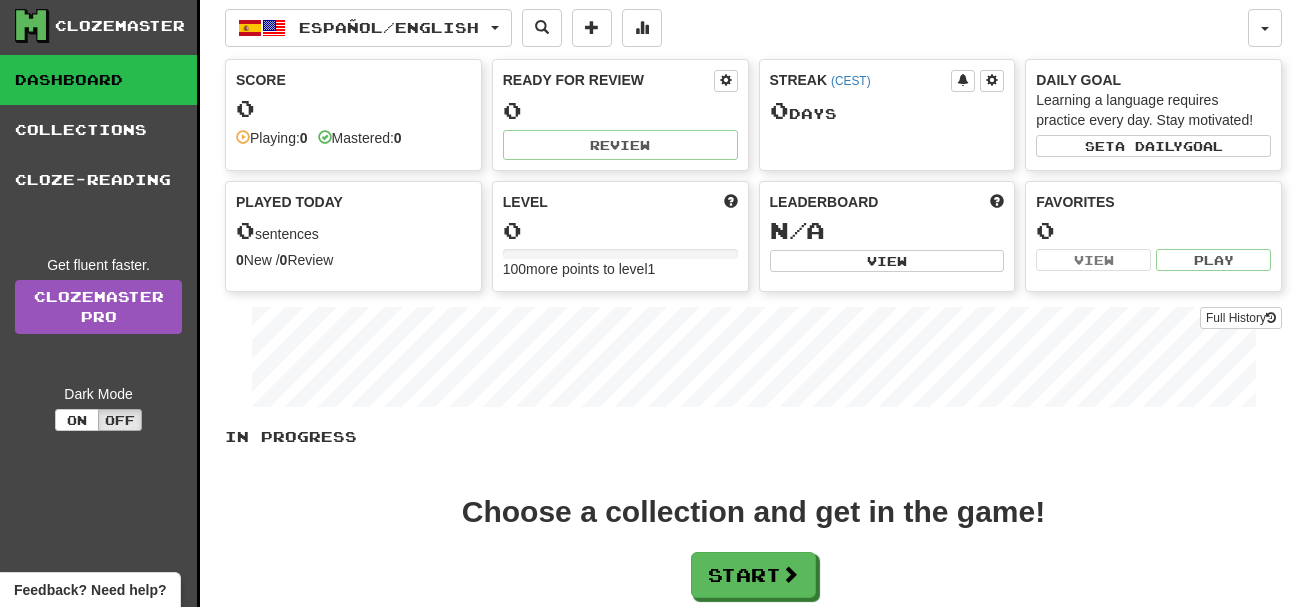 scroll, scrollTop: 300, scrollLeft: 0, axis: vertical 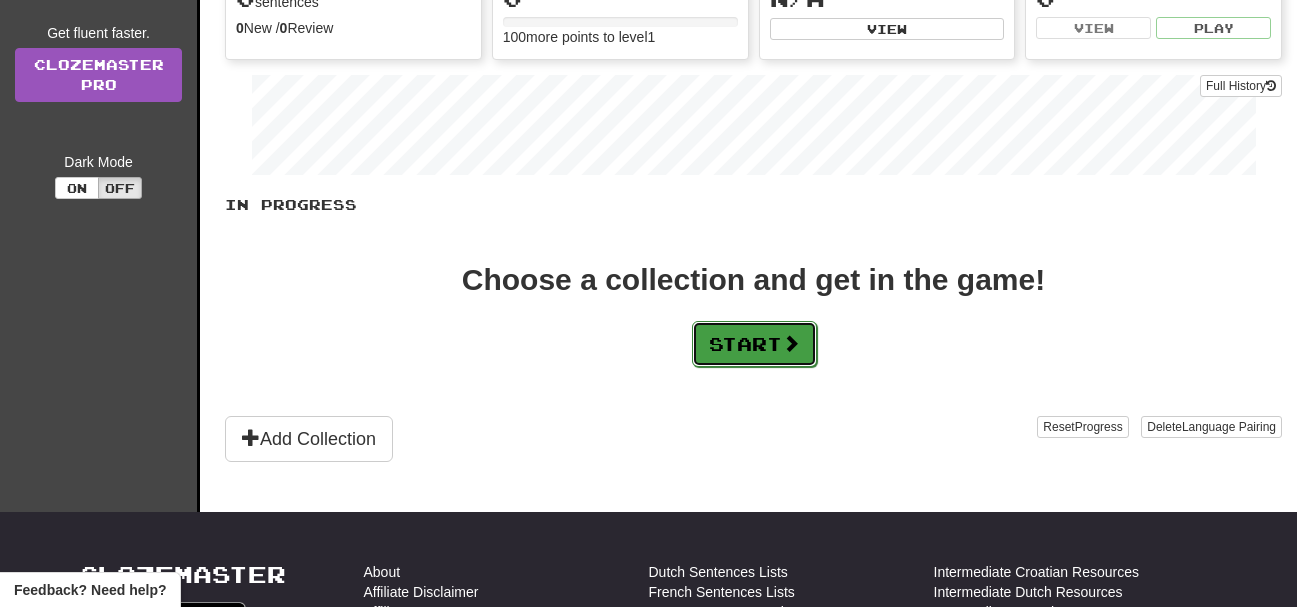 click on "Start" at bounding box center [754, 344] 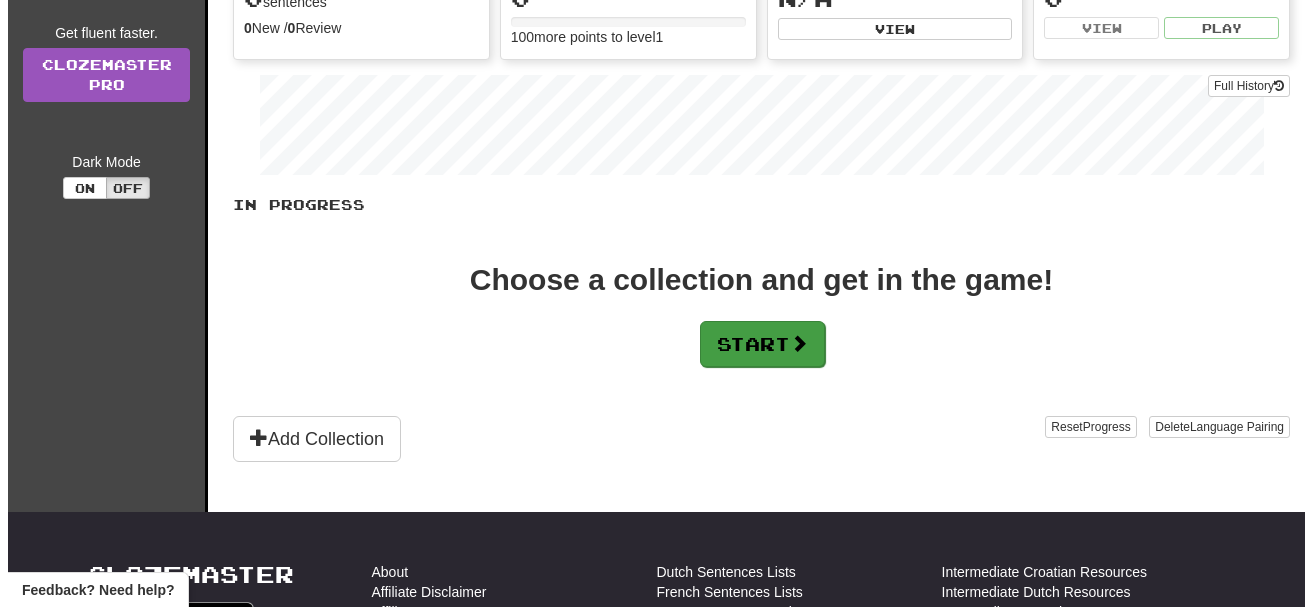 scroll, scrollTop: 0, scrollLeft: 0, axis: both 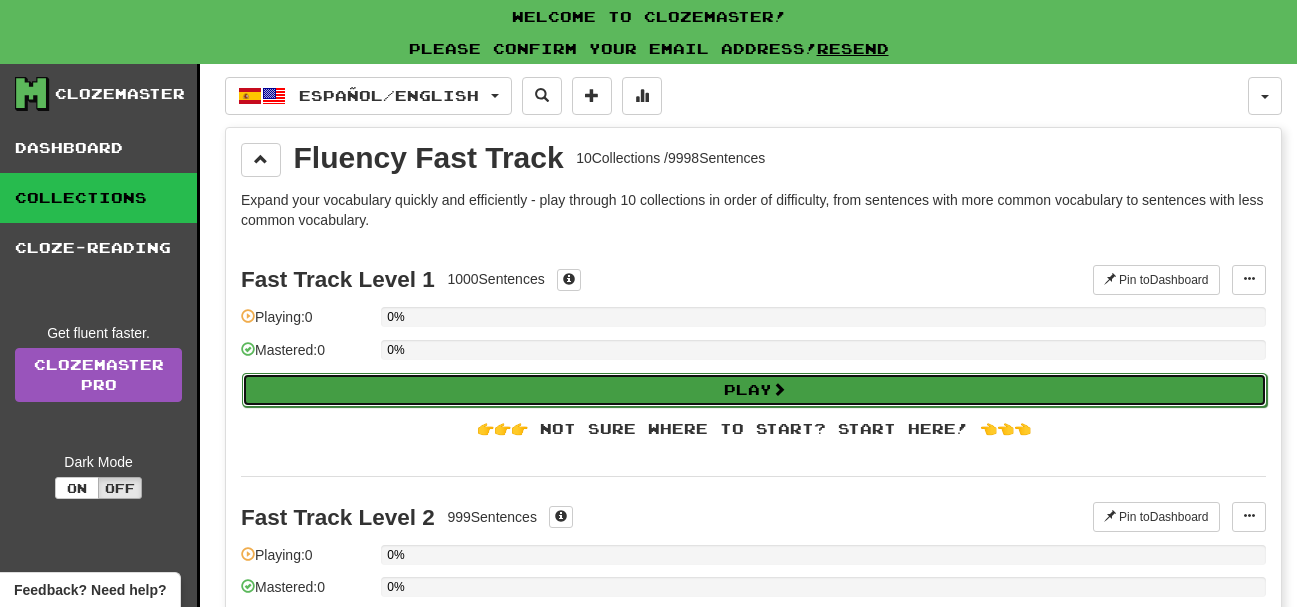 click on "Play" at bounding box center [754, 390] 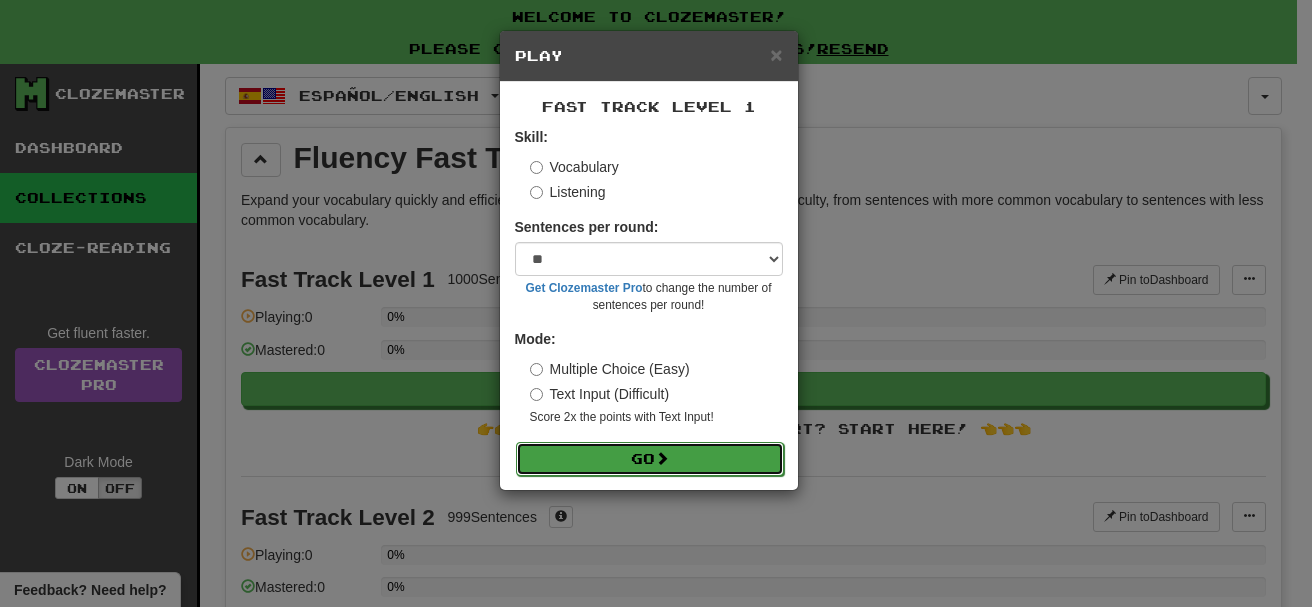 click at bounding box center (662, 458) 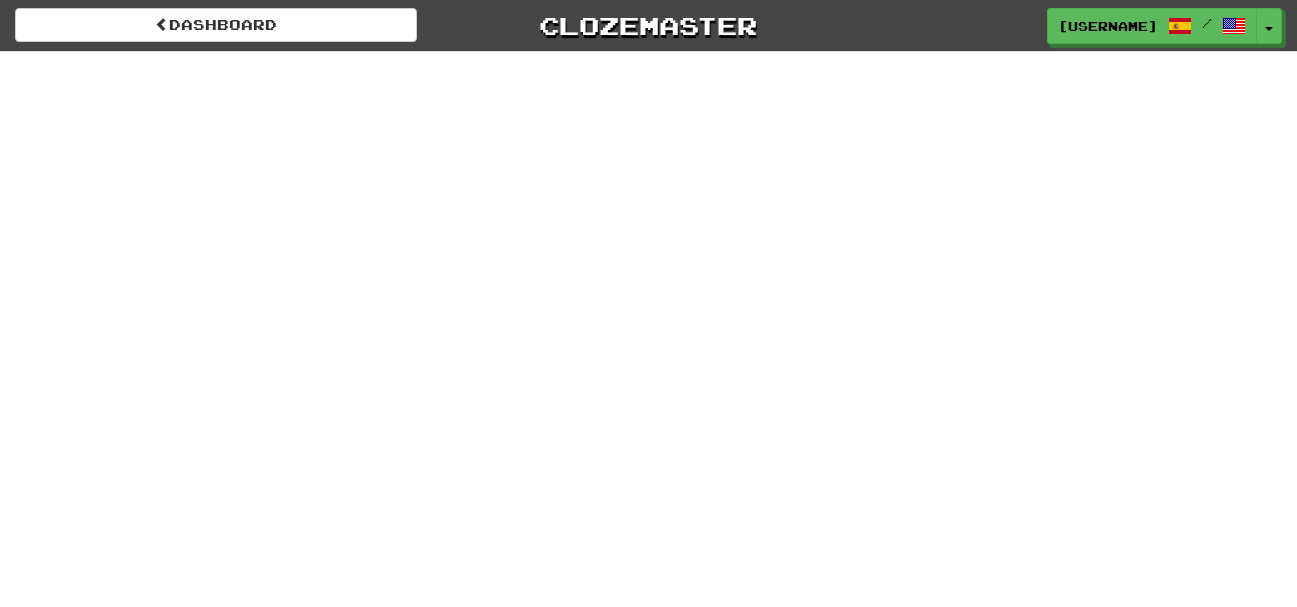 scroll, scrollTop: 0, scrollLeft: 0, axis: both 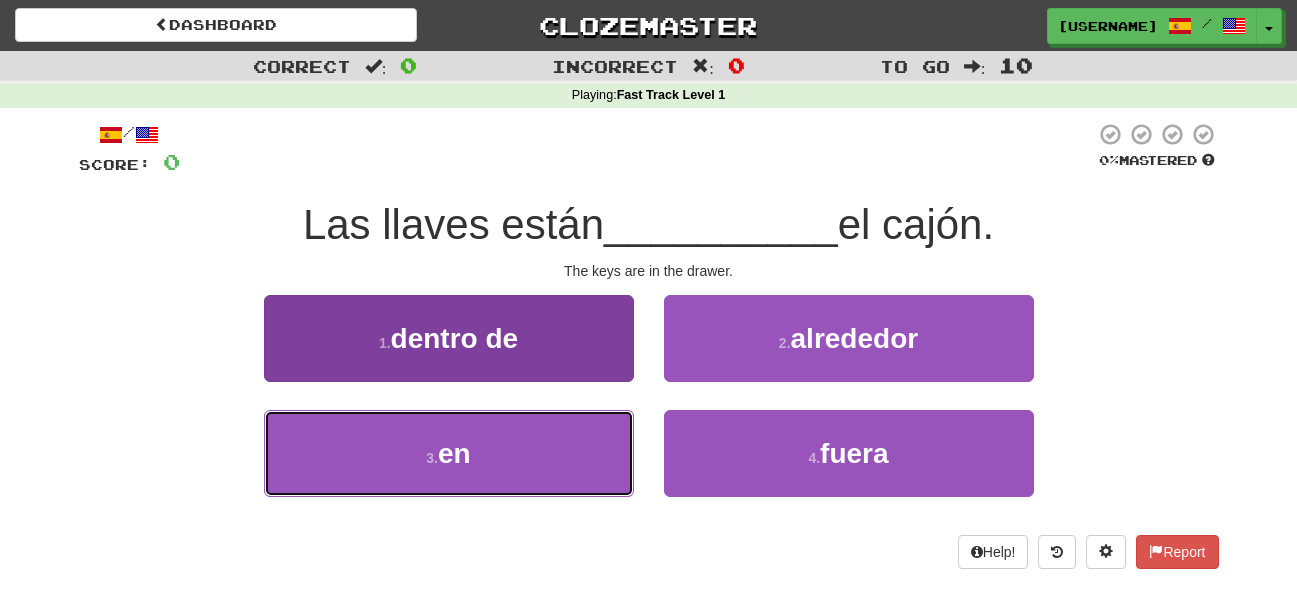 click on "3 .  en" at bounding box center [449, 453] 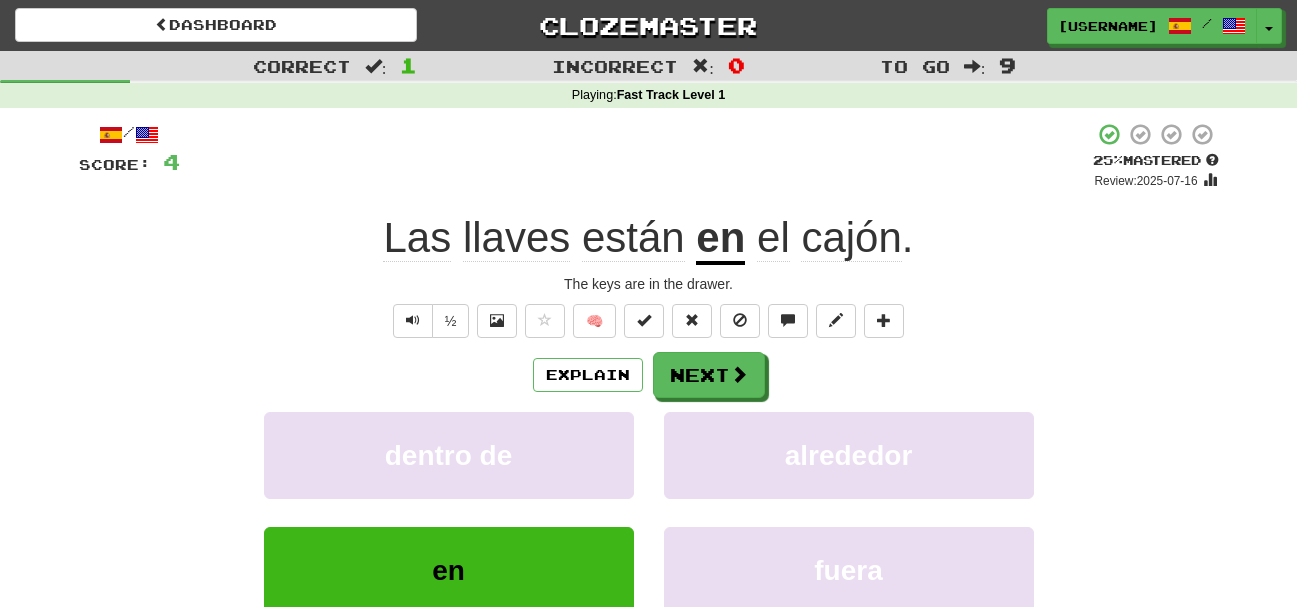 click on "dentro de alrededor" at bounding box center [649, 469] 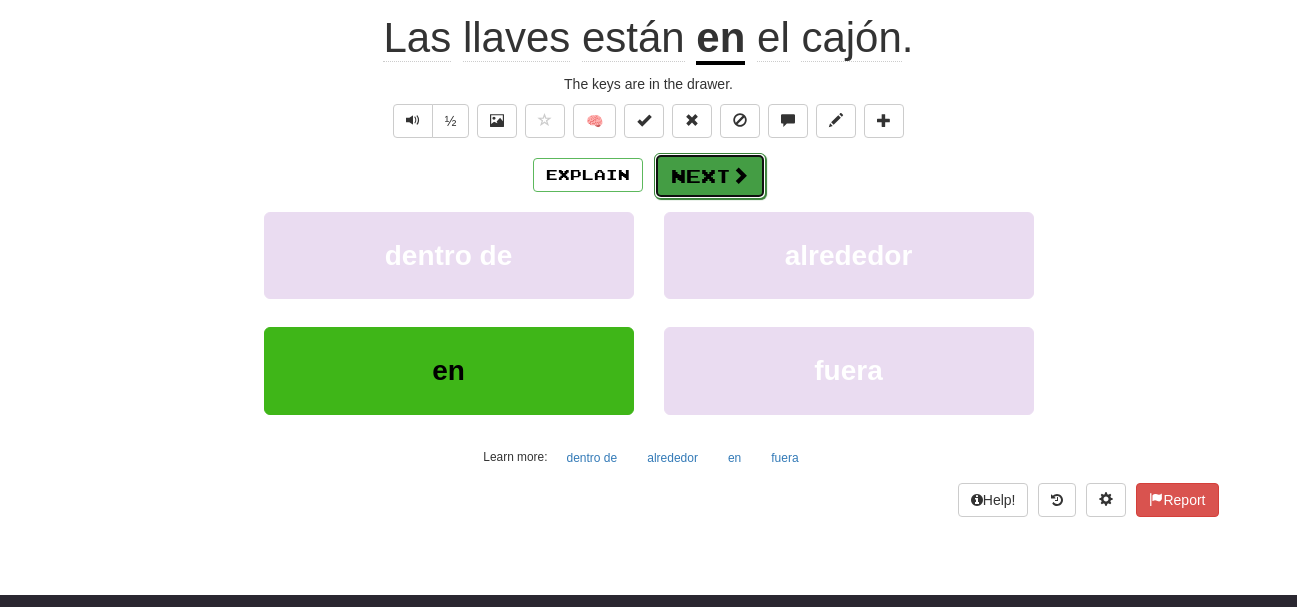 click at bounding box center [740, 175] 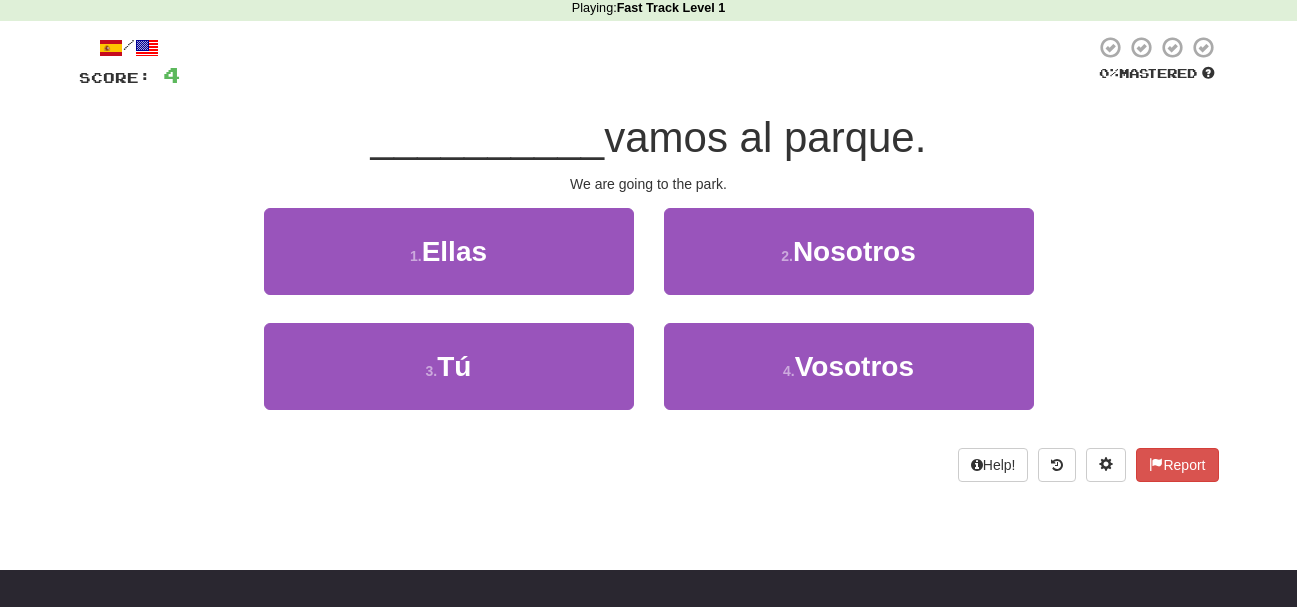 scroll, scrollTop: 0, scrollLeft: 0, axis: both 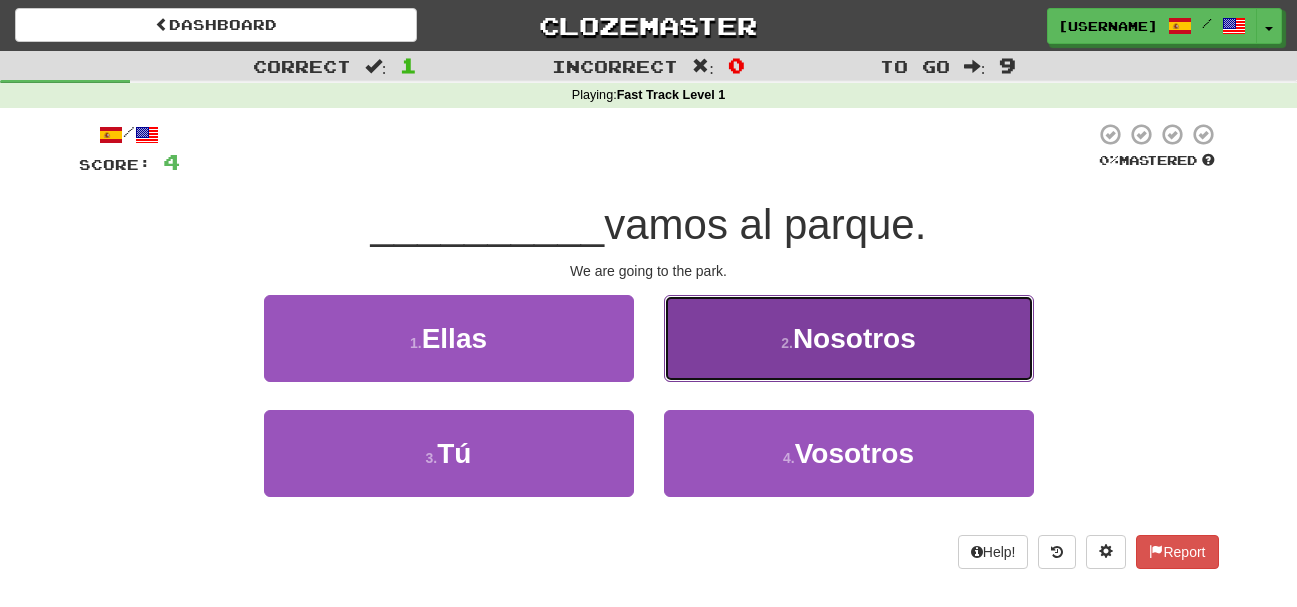 click on "2 .  Nosotros" at bounding box center [849, 338] 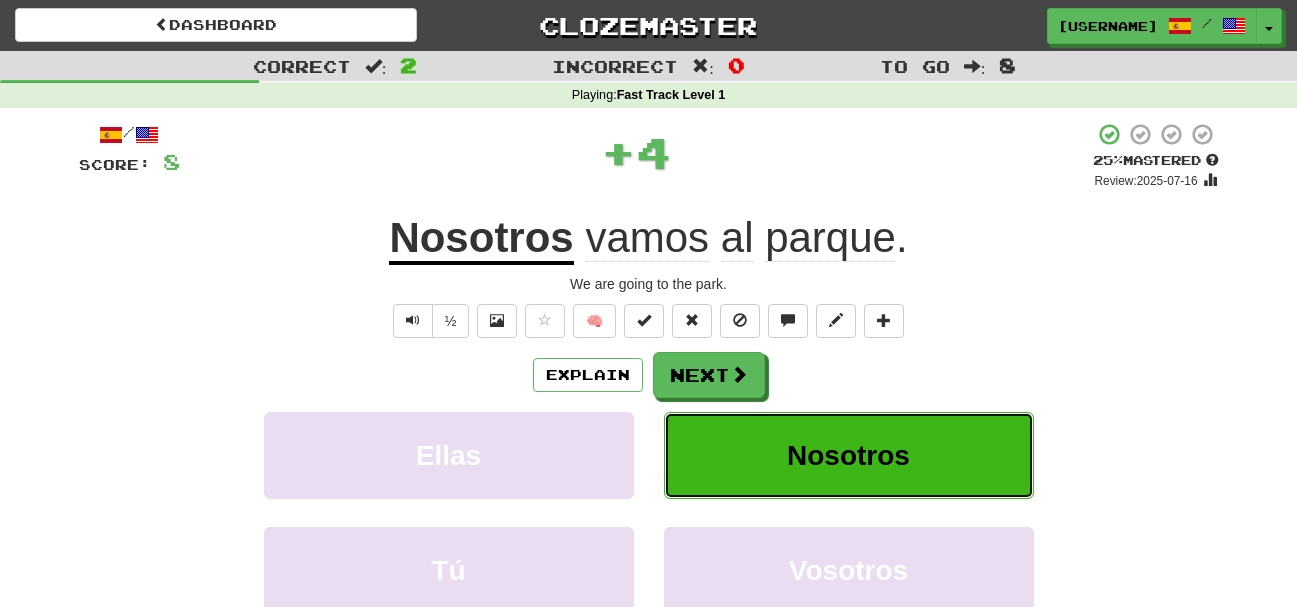 scroll, scrollTop: 100, scrollLeft: 0, axis: vertical 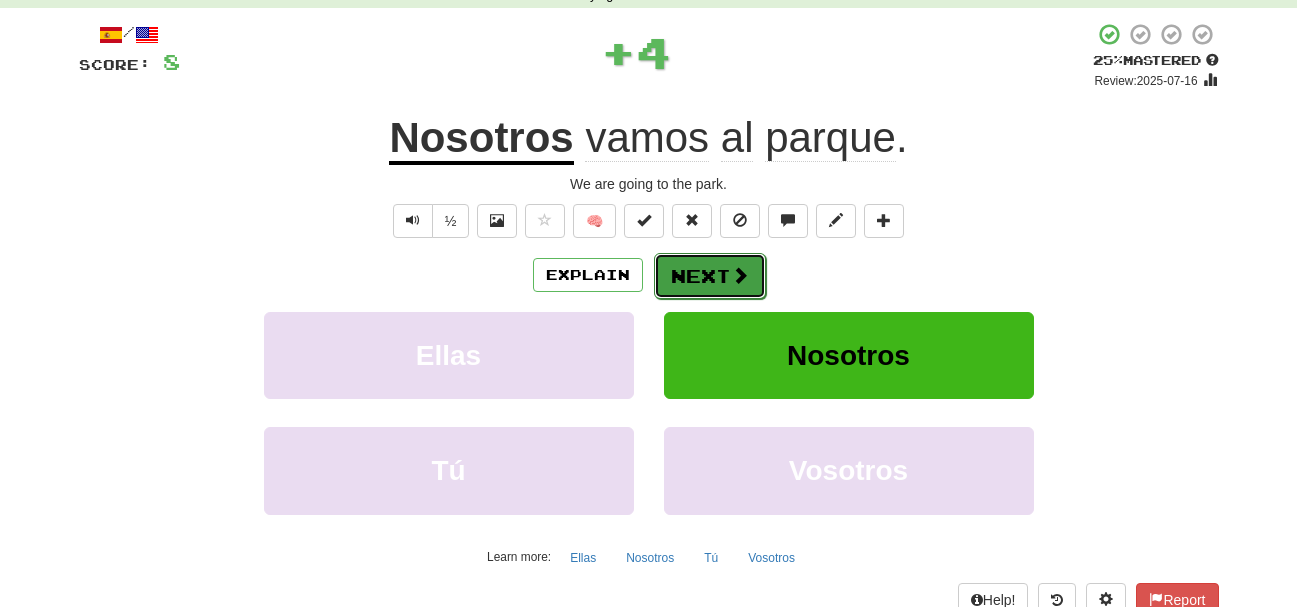 click on "Next" at bounding box center [710, 276] 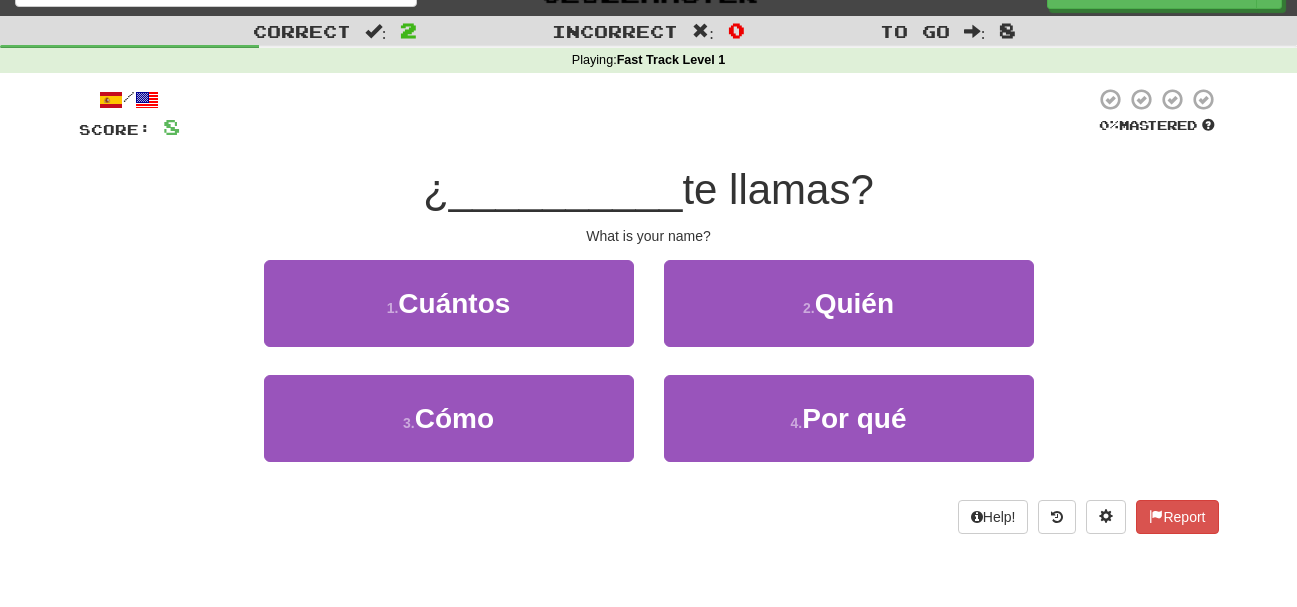 scroll, scrollTop: 0, scrollLeft: 0, axis: both 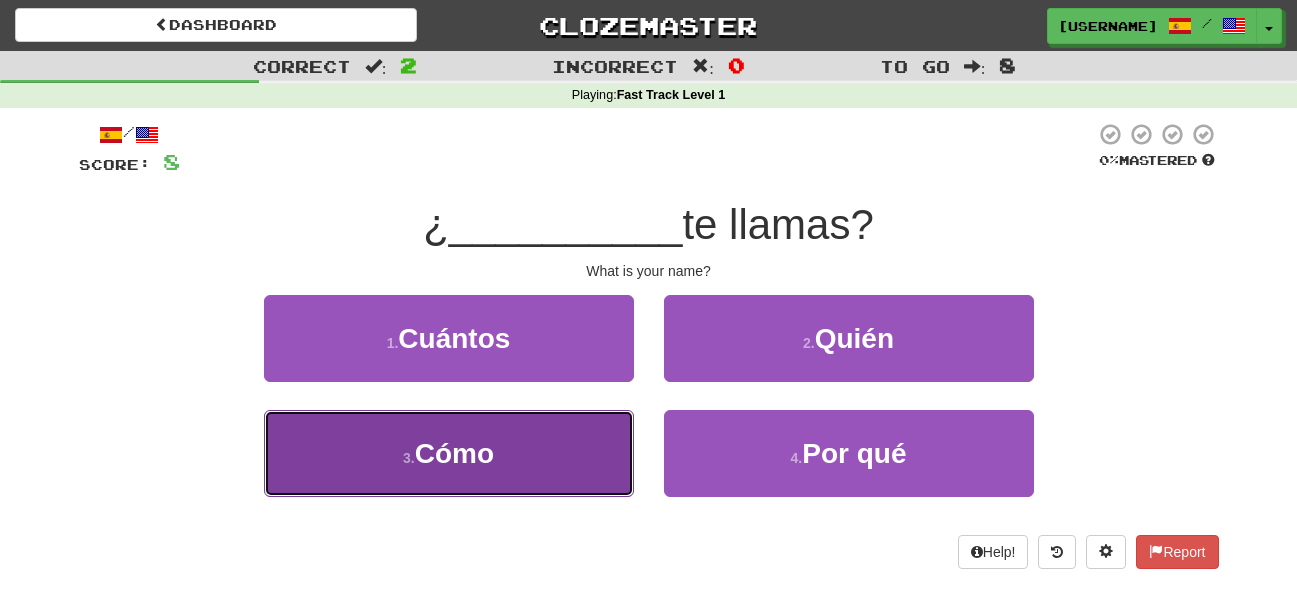 click on "3 .  Cómo" at bounding box center [449, 453] 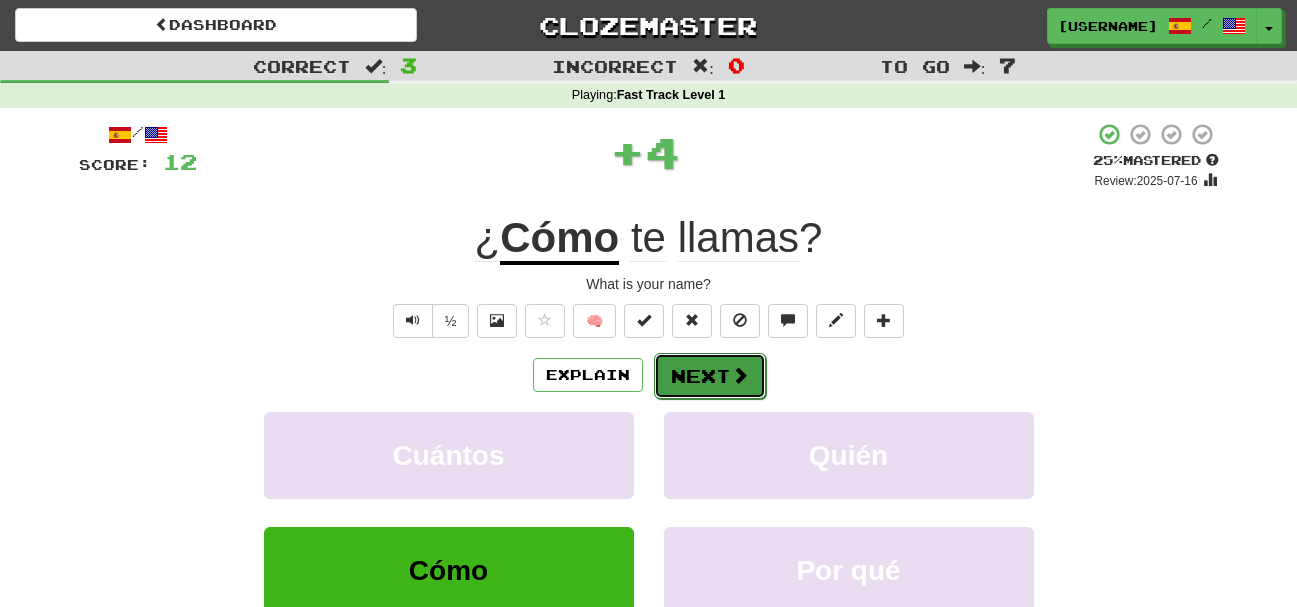 click on "Next" at bounding box center [710, 376] 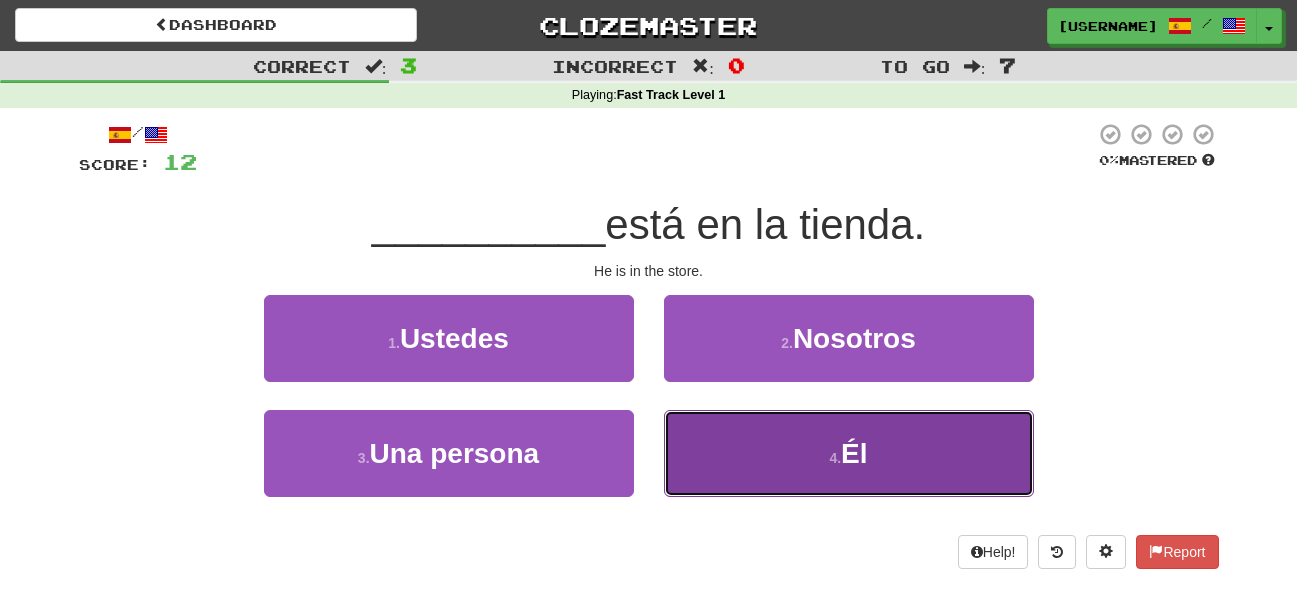 click on "4 .  Él" at bounding box center [849, 453] 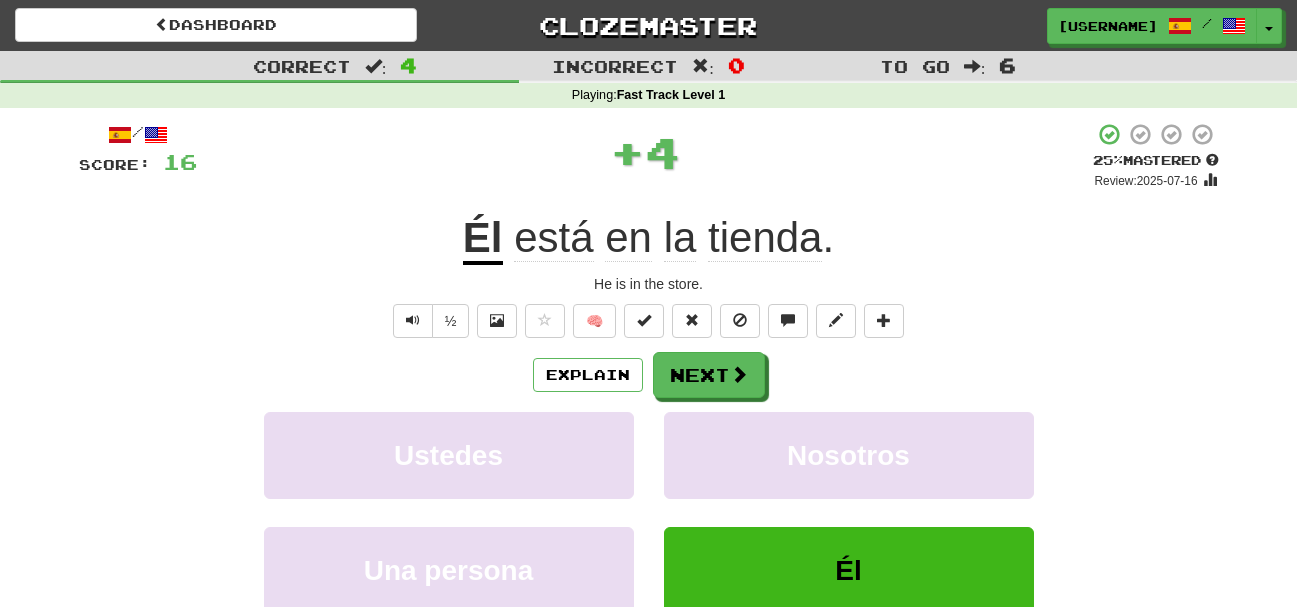 click on "/  Score:   16 + 4 25 %  Mastered Review:  2025-07-16 Él   está   en   la   tienda . He is in the store. ½ 🧠 Explain Next Ustedes Nosotros Una persona Él Learn more: Ustedes Nosotros Una persona Él  Help!  Report" at bounding box center (649, 419) 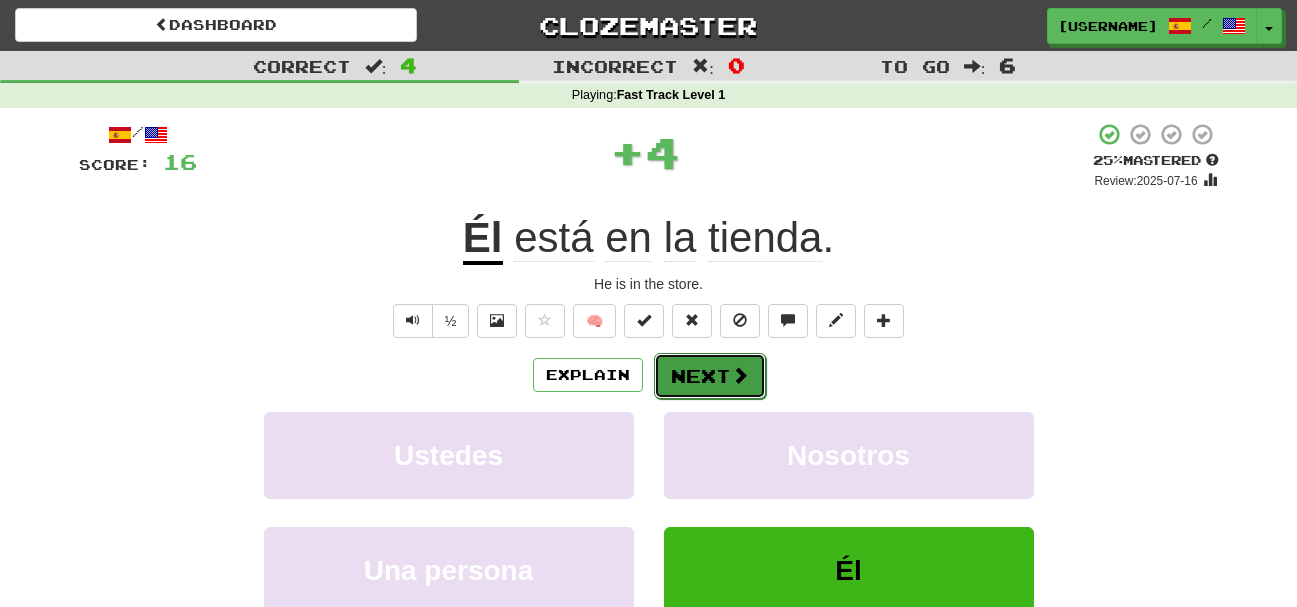click at bounding box center [740, 375] 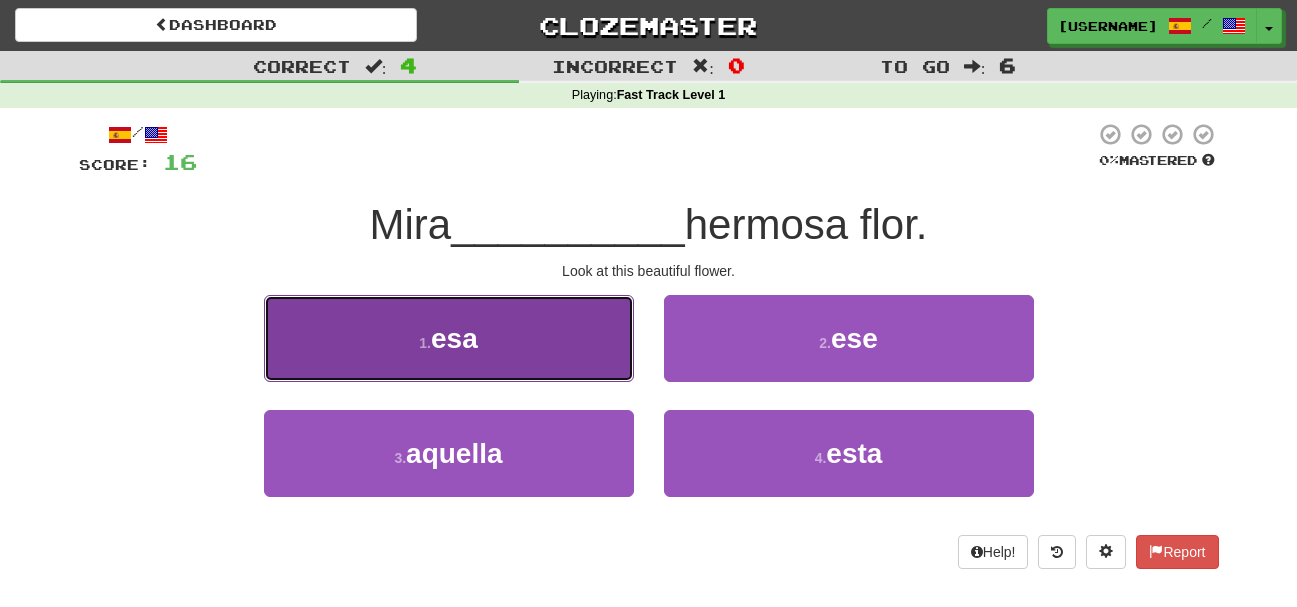 click on "1 .  esa" at bounding box center [449, 338] 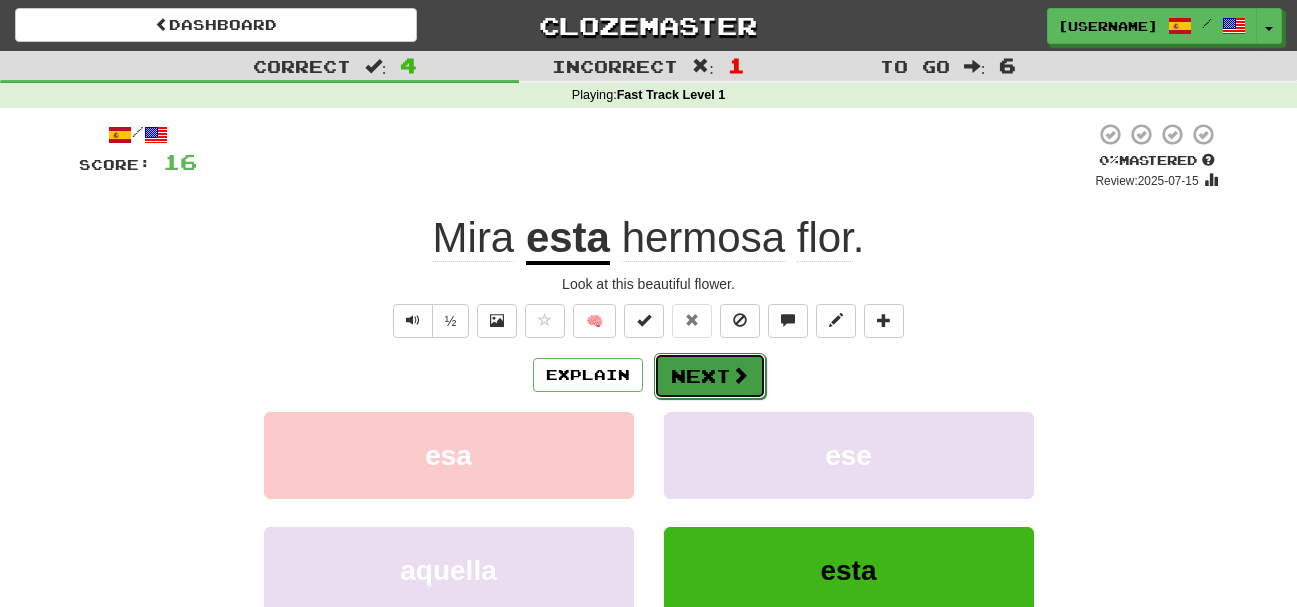 click on "Next" at bounding box center [710, 376] 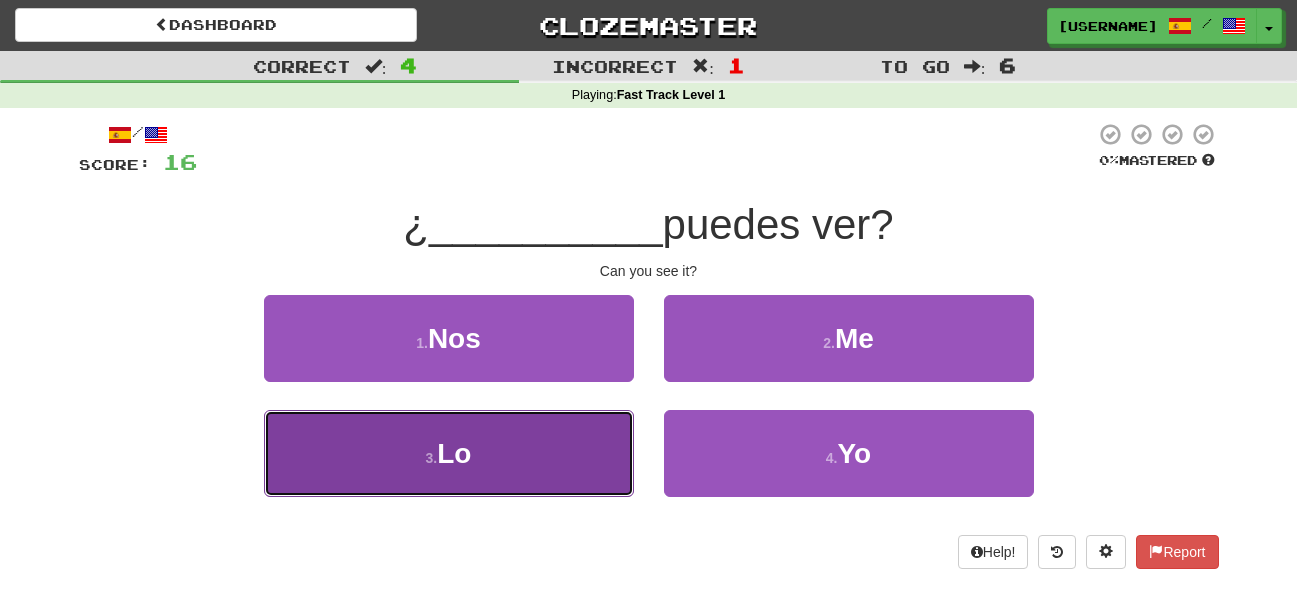 click on "3 .  Lo" at bounding box center [449, 453] 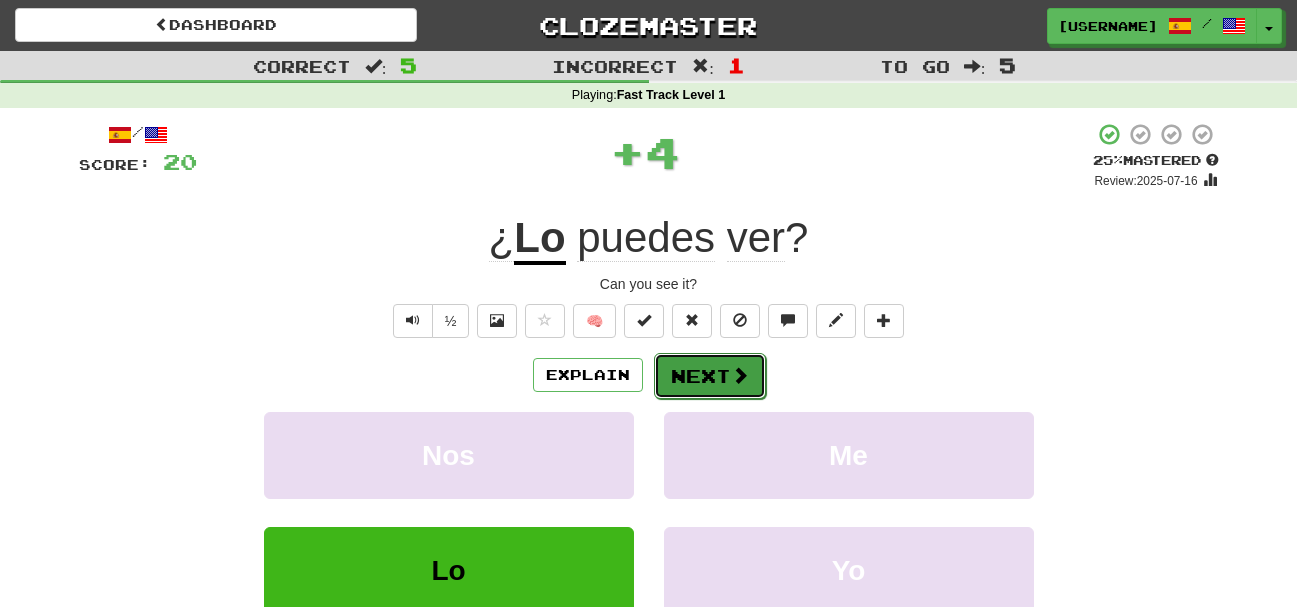 click on "Next" at bounding box center [710, 376] 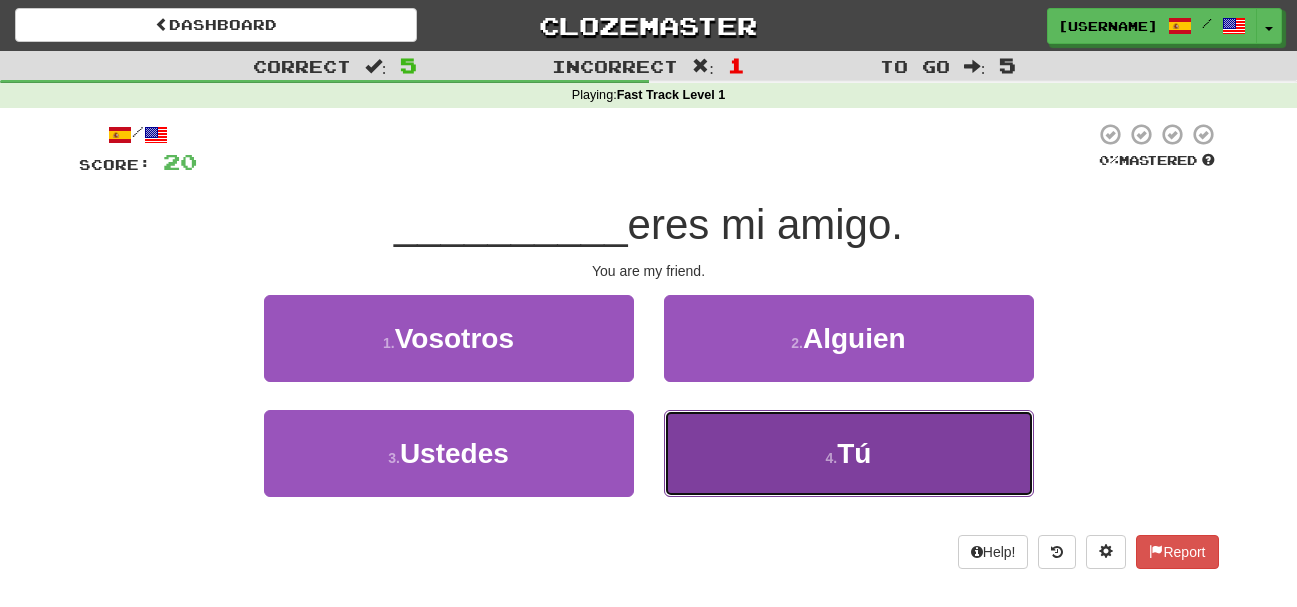 click on "4 .  Tú" at bounding box center [849, 453] 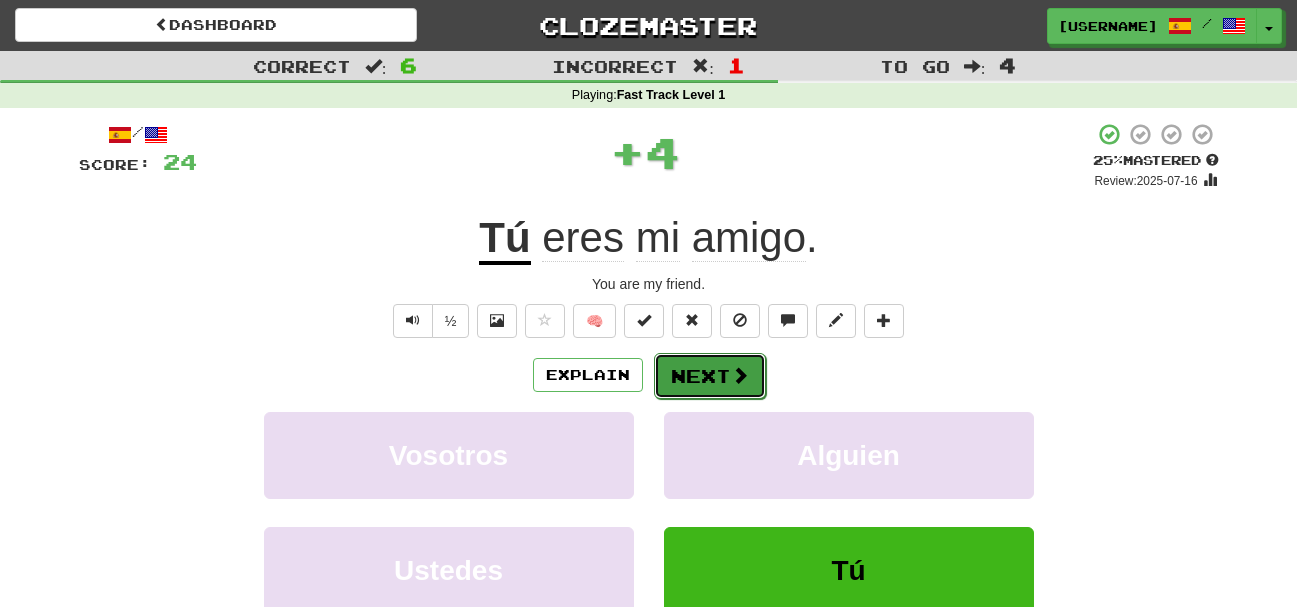 click on "Next" at bounding box center (710, 376) 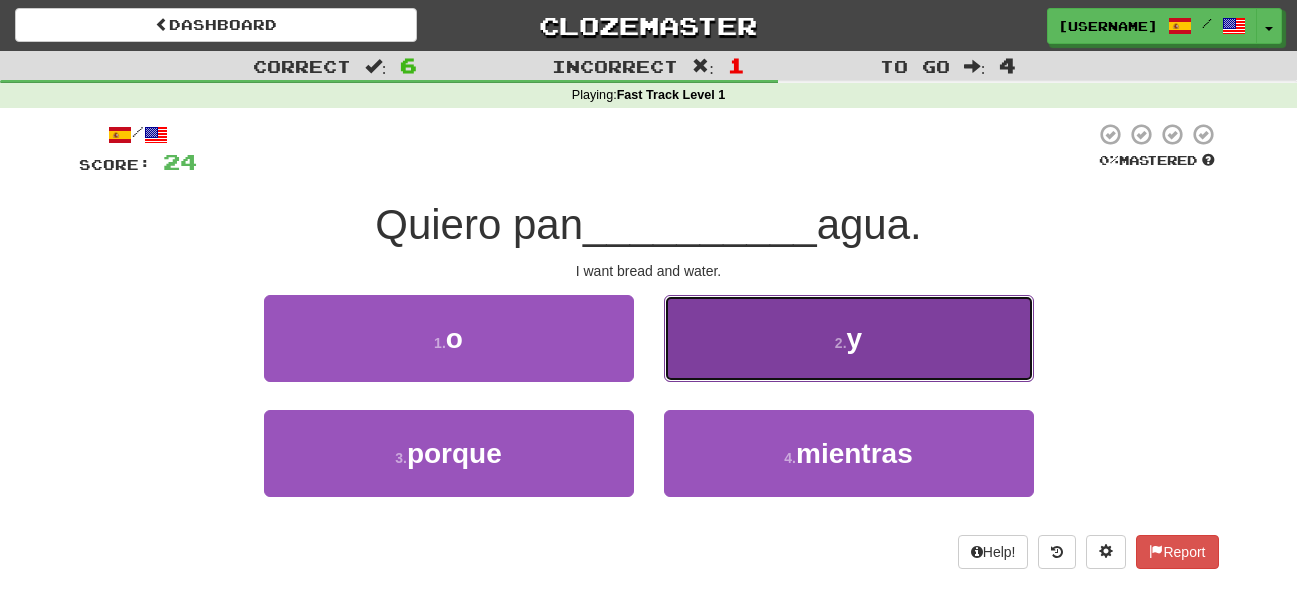 click on "2 .  y" at bounding box center [849, 338] 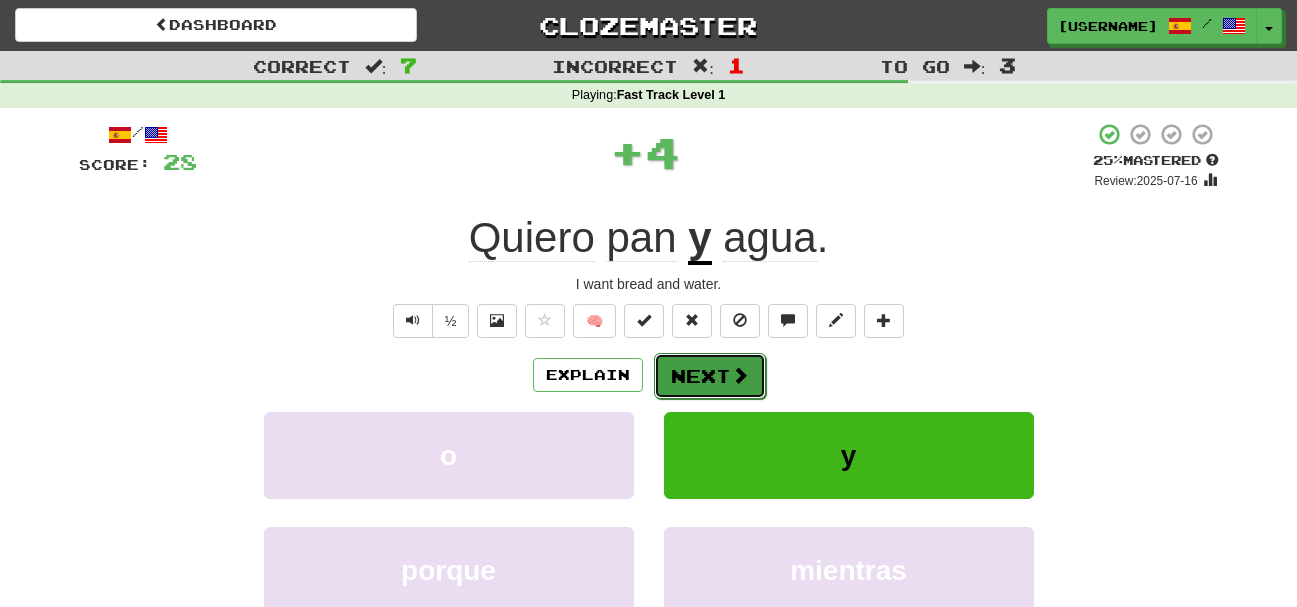 click on "Next" at bounding box center (710, 376) 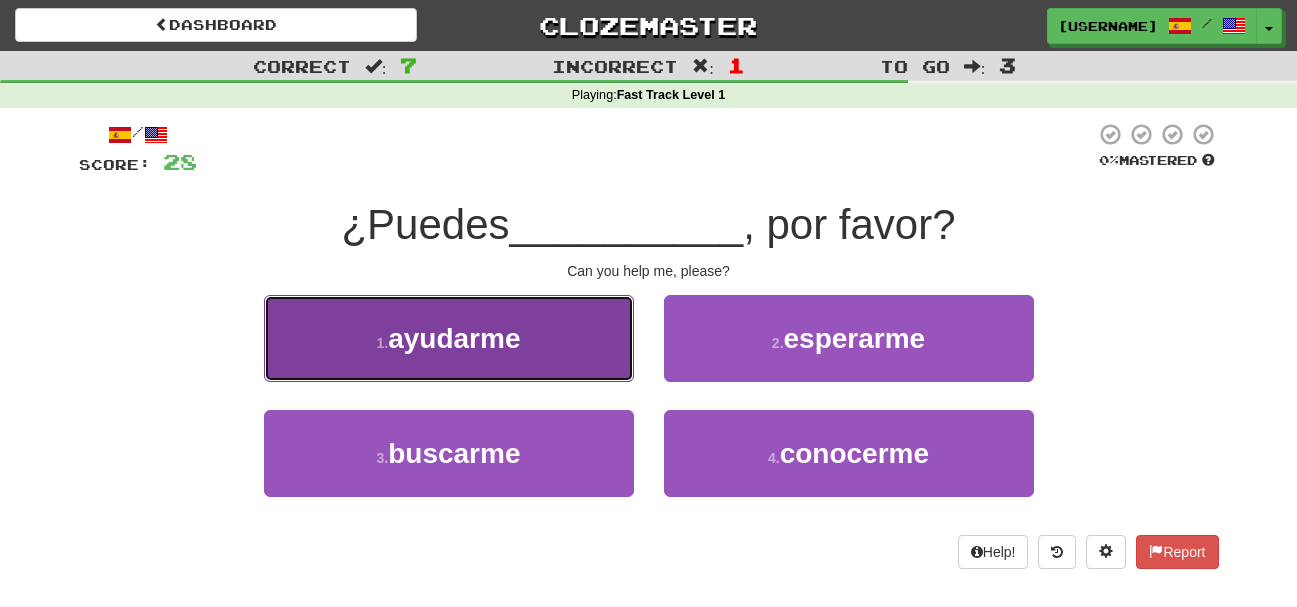 click on "1 .  ayudarme" at bounding box center (449, 338) 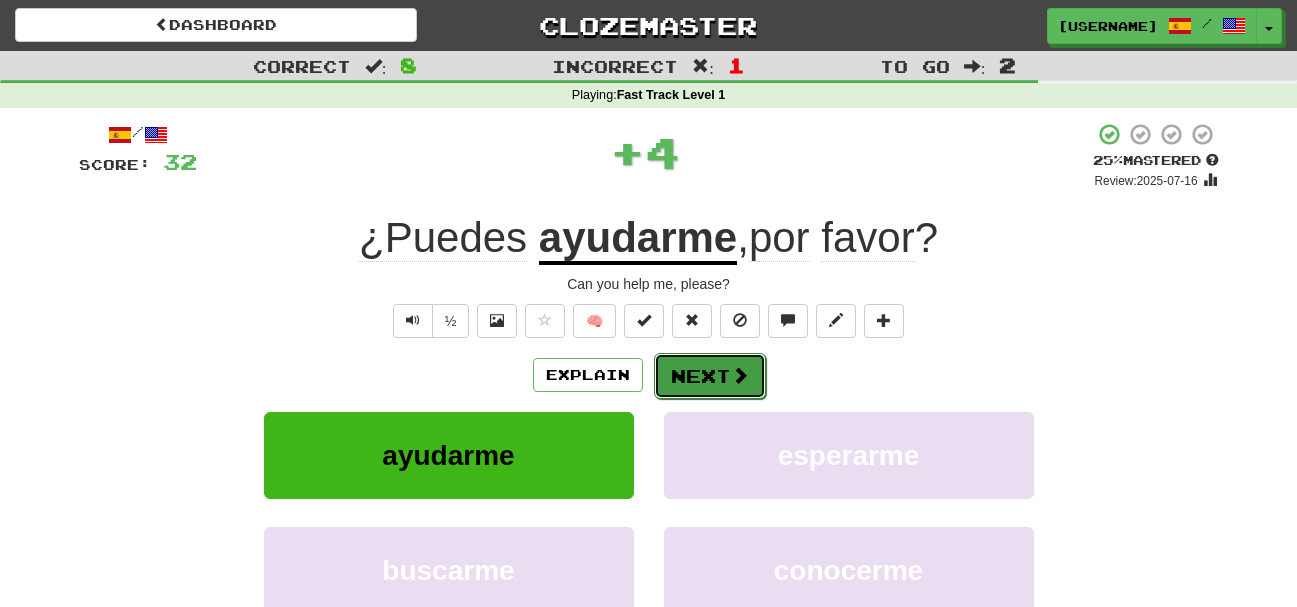 click on "Next" at bounding box center (710, 376) 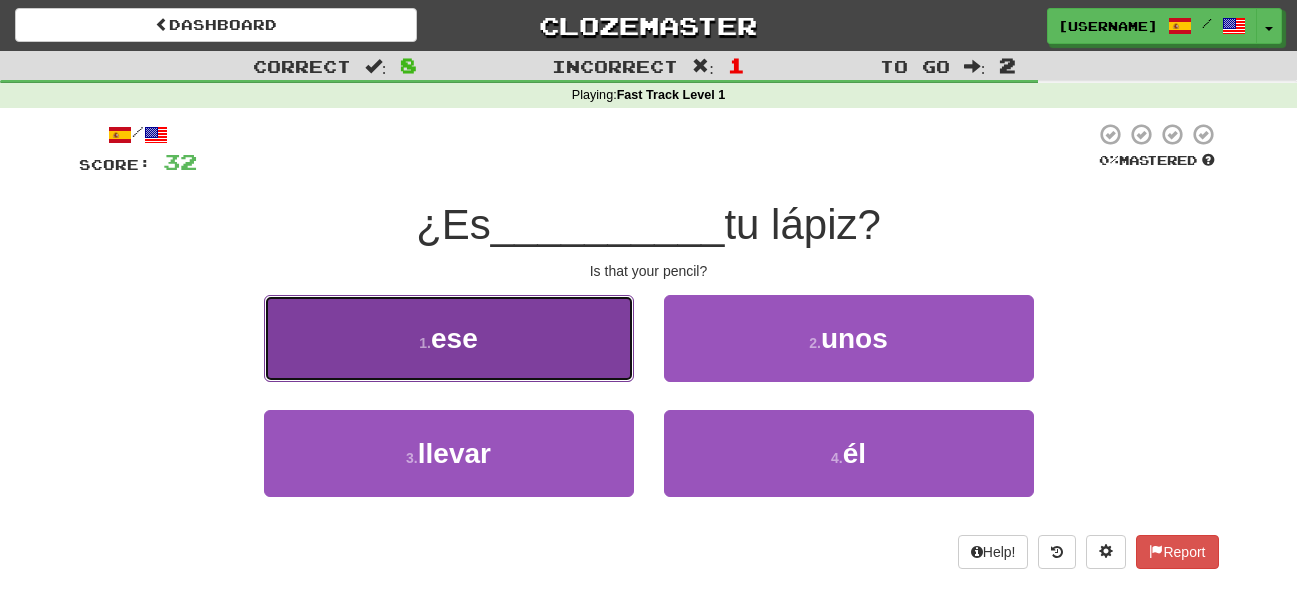 click on "1 .  ese" at bounding box center (449, 338) 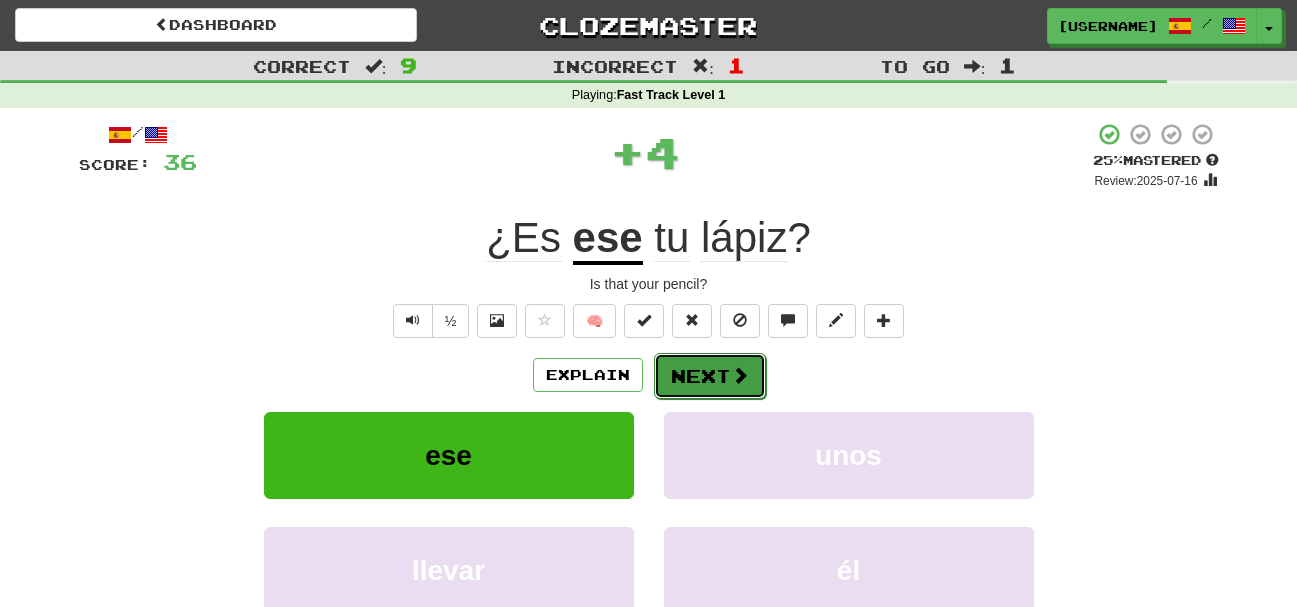 click on "Next" at bounding box center (710, 376) 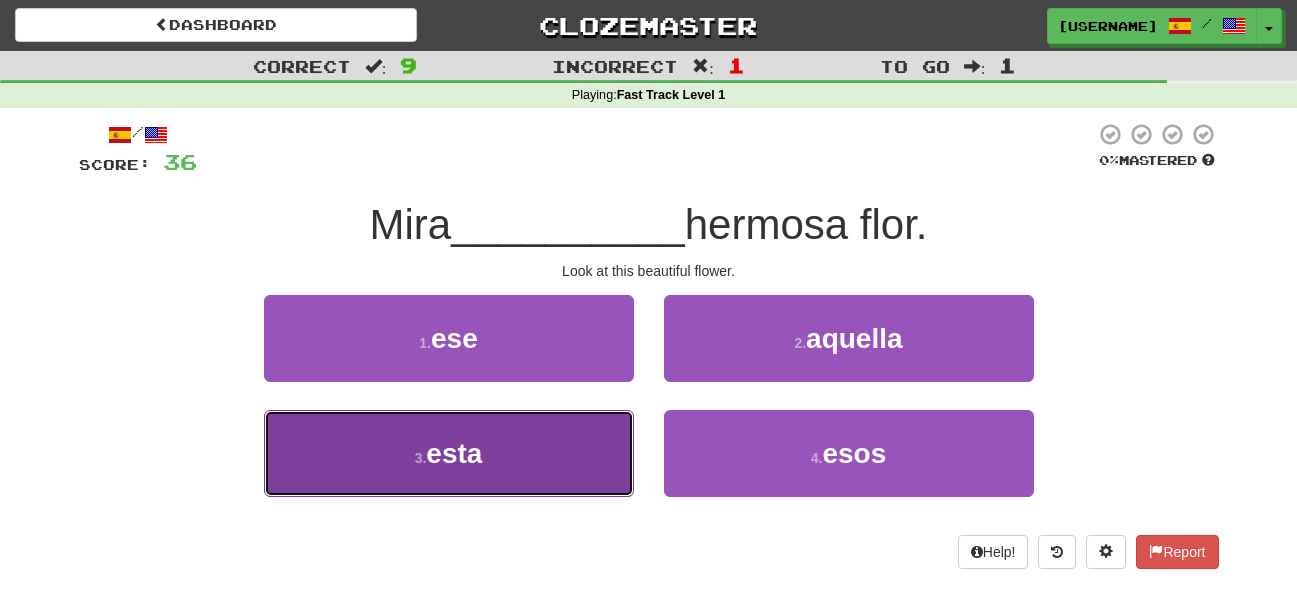 click on "3 .  esta" at bounding box center (449, 453) 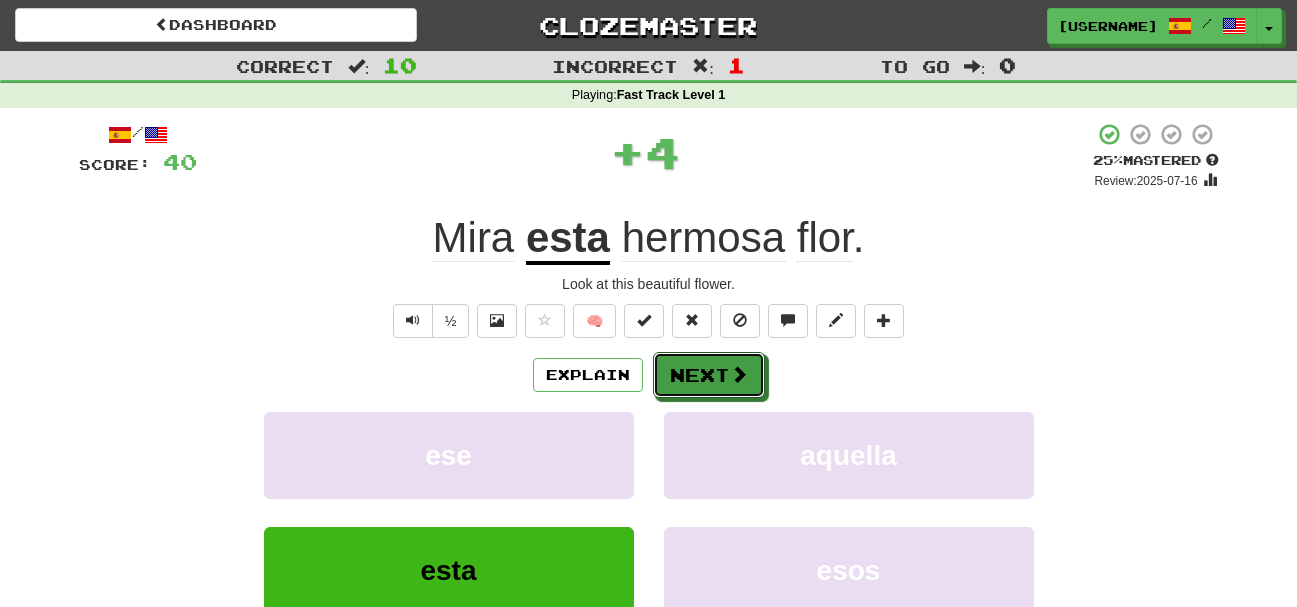 click on "Next" at bounding box center [709, 375] 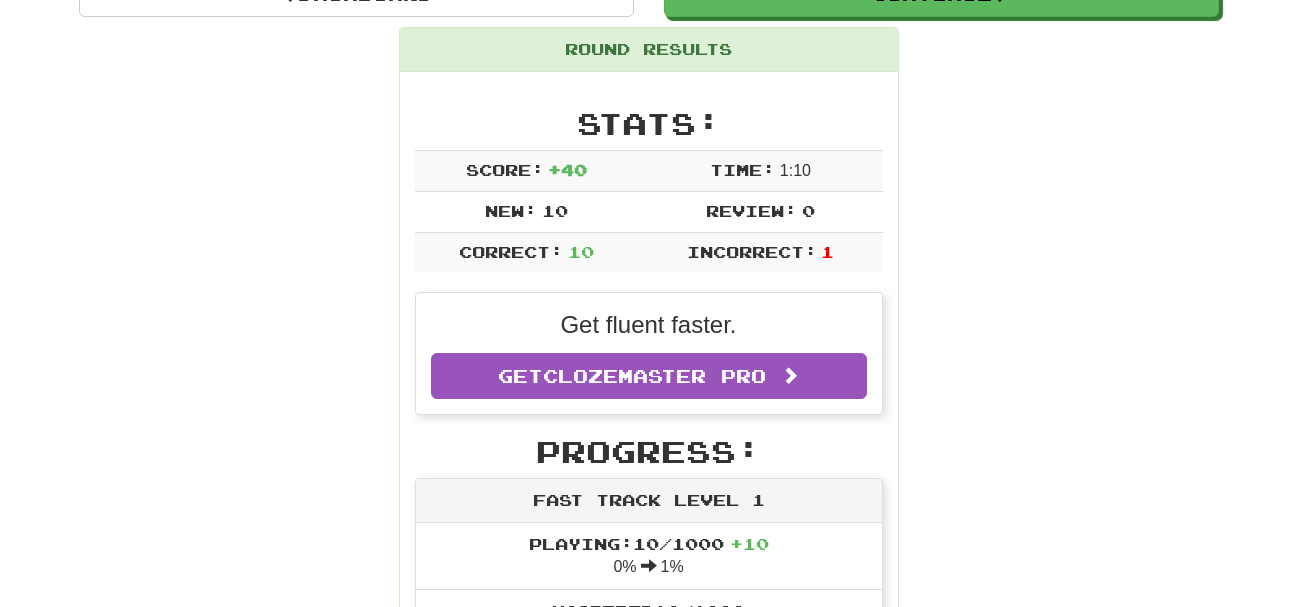 scroll, scrollTop: 100, scrollLeft: 0, axis: vertical 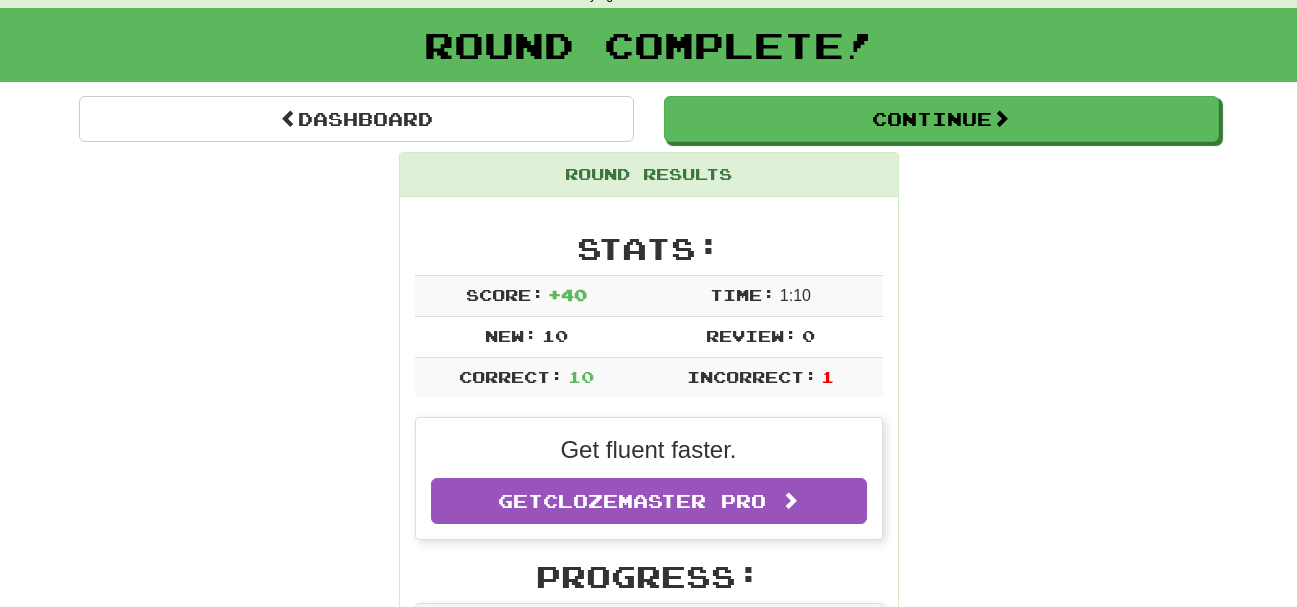 click on "Round Complete!" at bounding box center (648, 52) 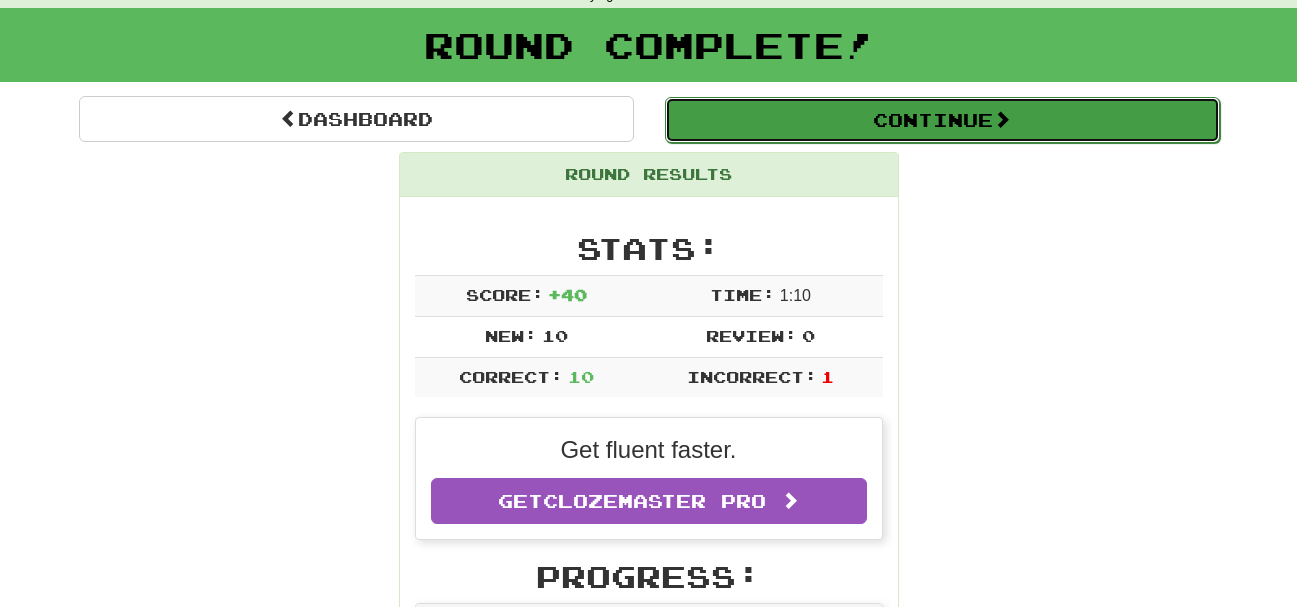 click on "Continue" at bounding box center (942, 120) 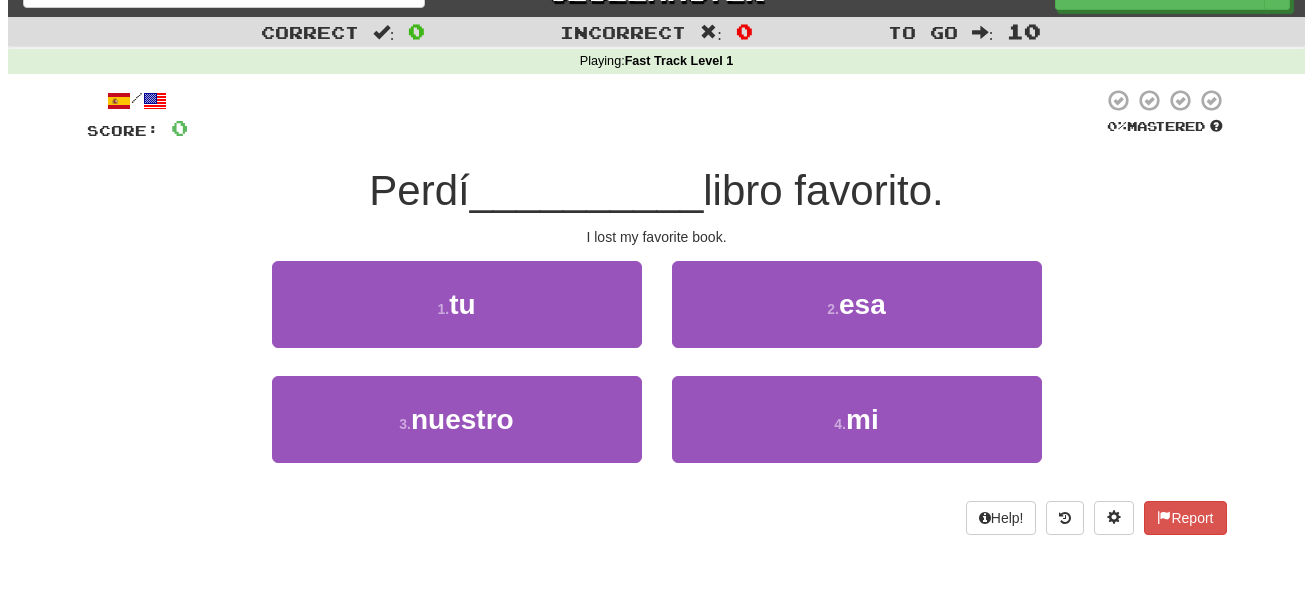 scroll, scrollTop: 0, scrollLeft: 0, axis: both 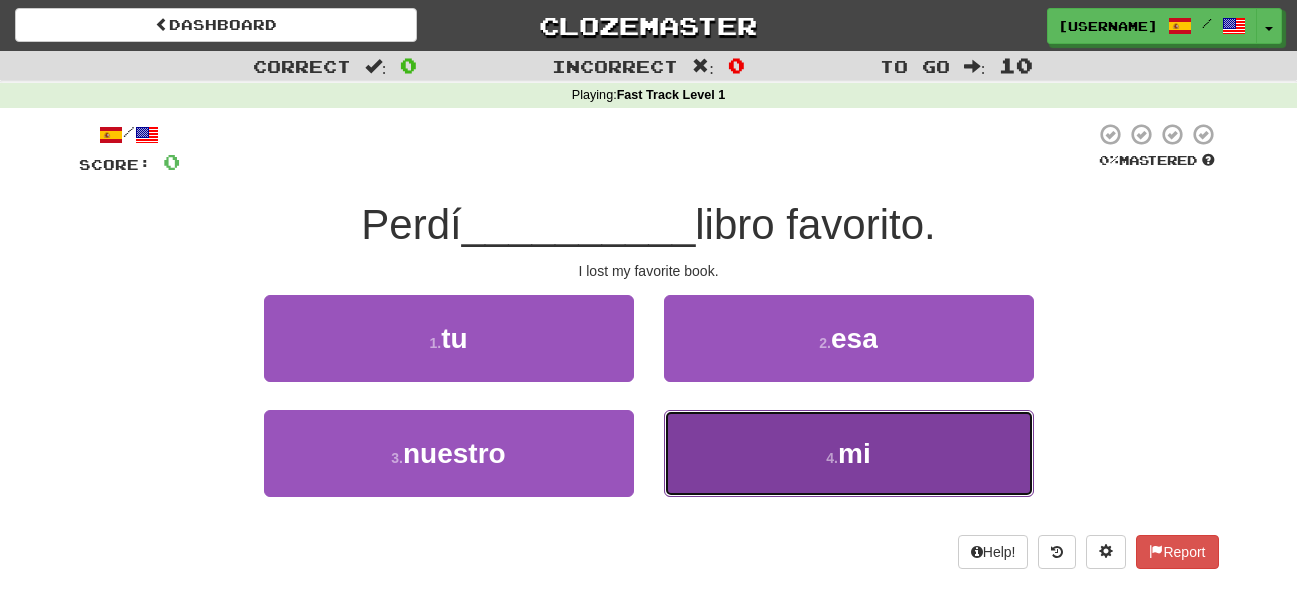 click on "mi" at bounding box center (854, 453) 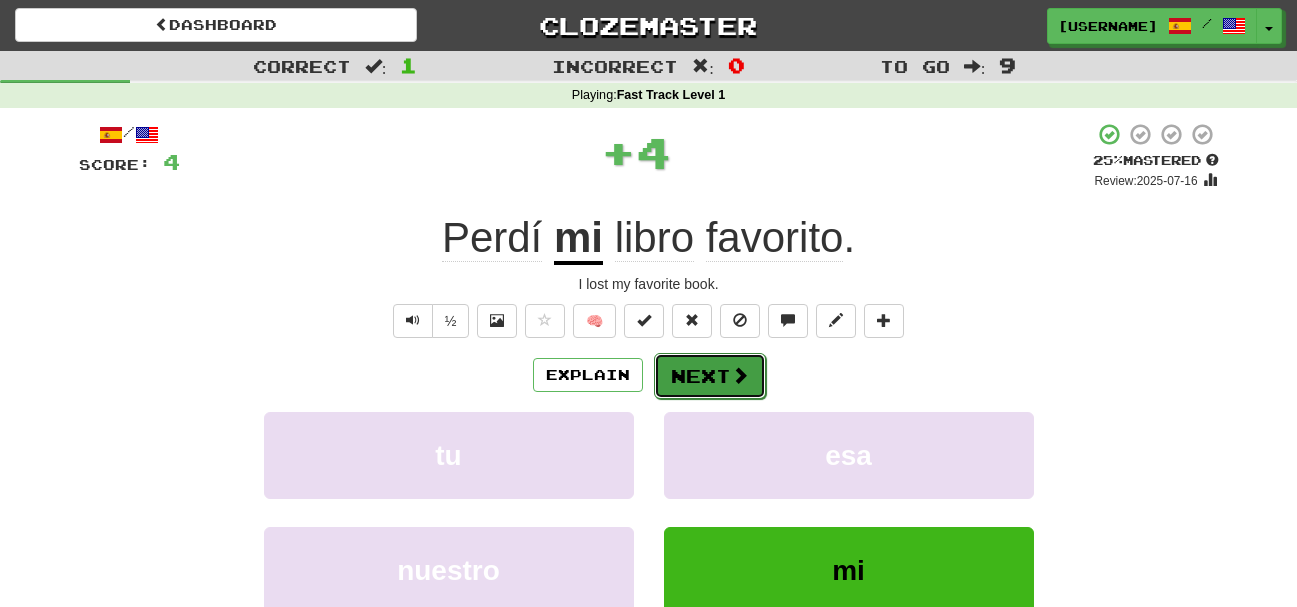 click on "Next" at bounding box center (710, 376) 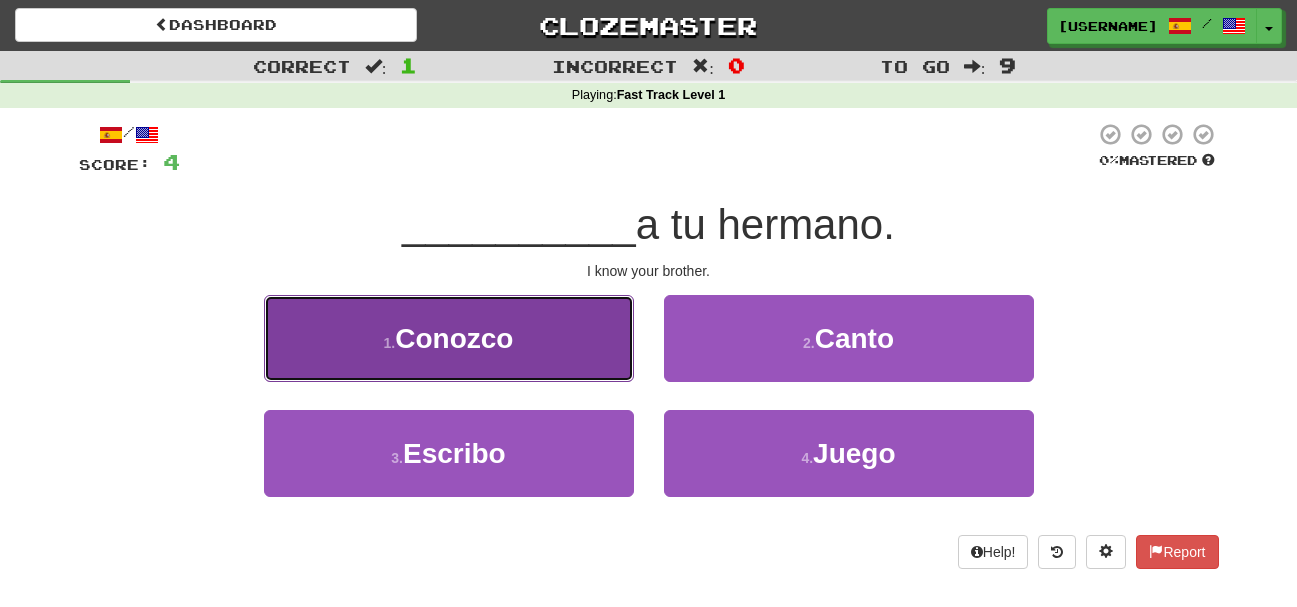 click on "1 .  Conozco" at bounding box center [449, 338] 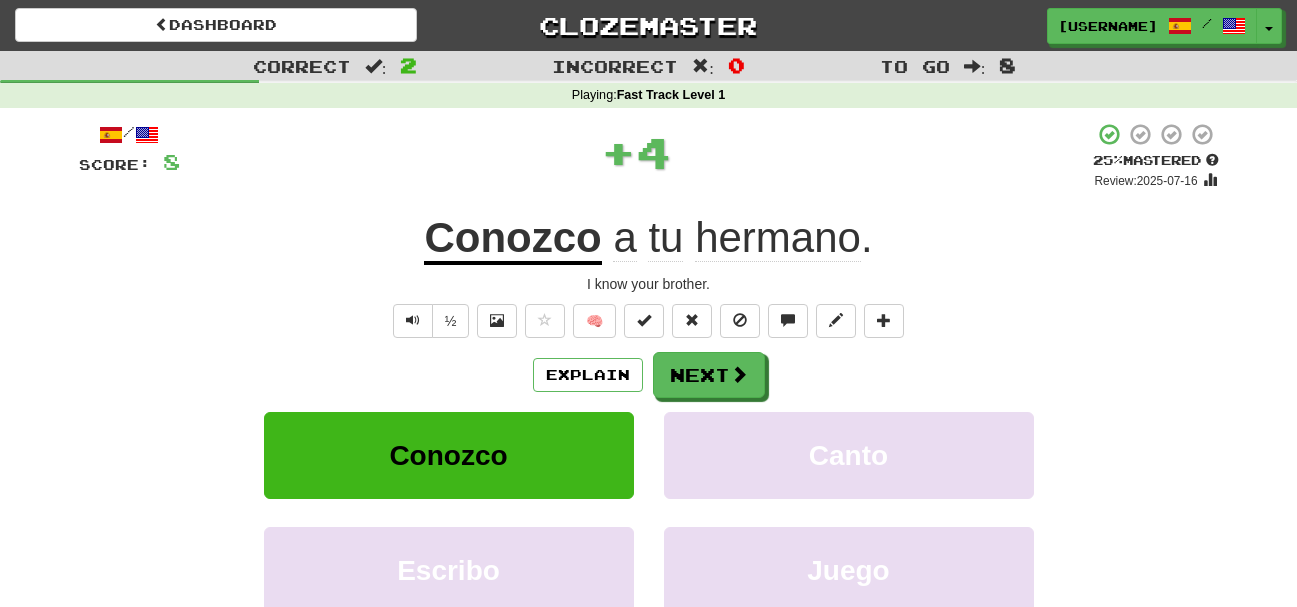click on "Explain Next" at bounding box center (649, 375) 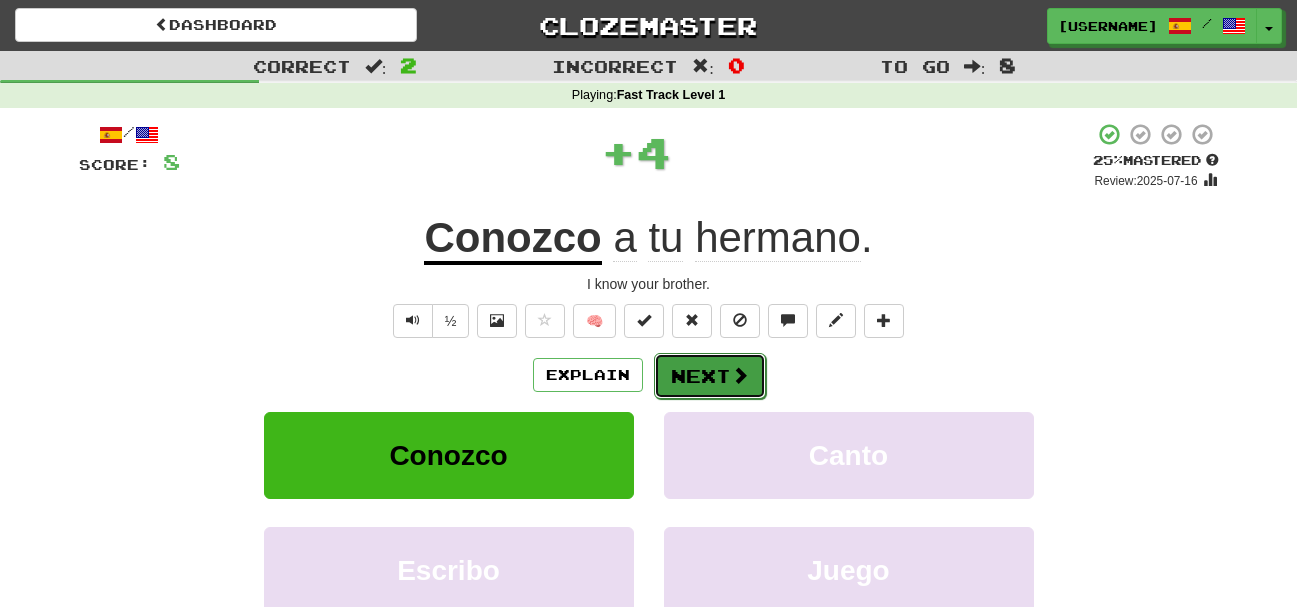 click on "Next" at bounding box center [710, 376] 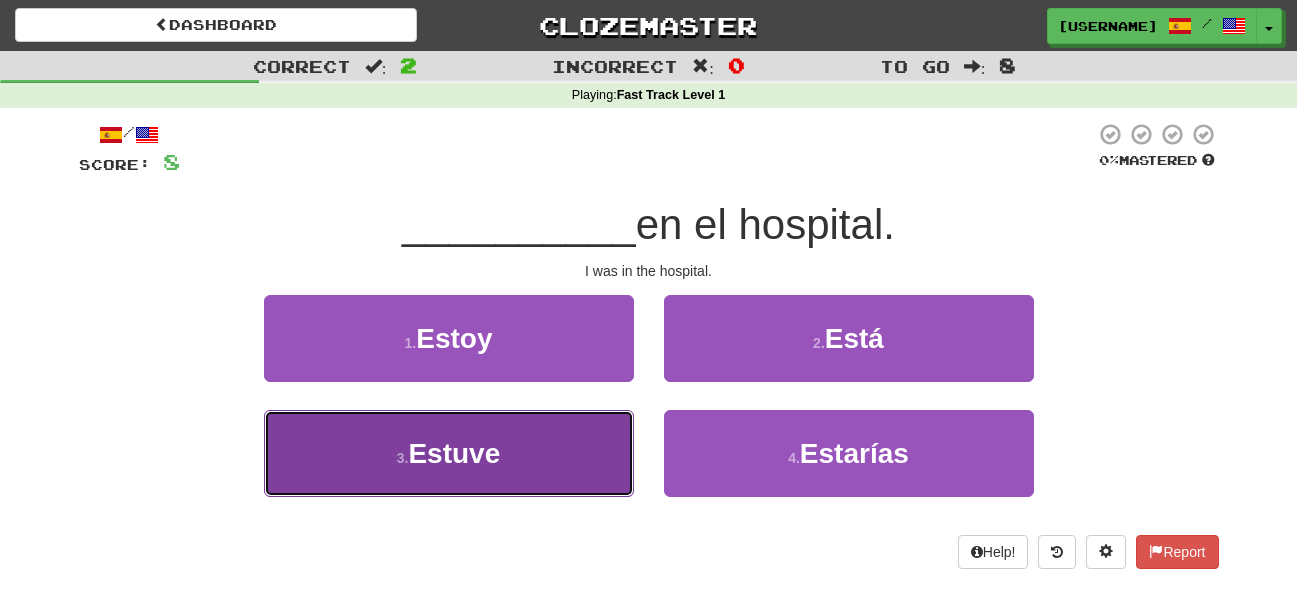 click on "3 .  Estuve" at bounding box center [449, 453] 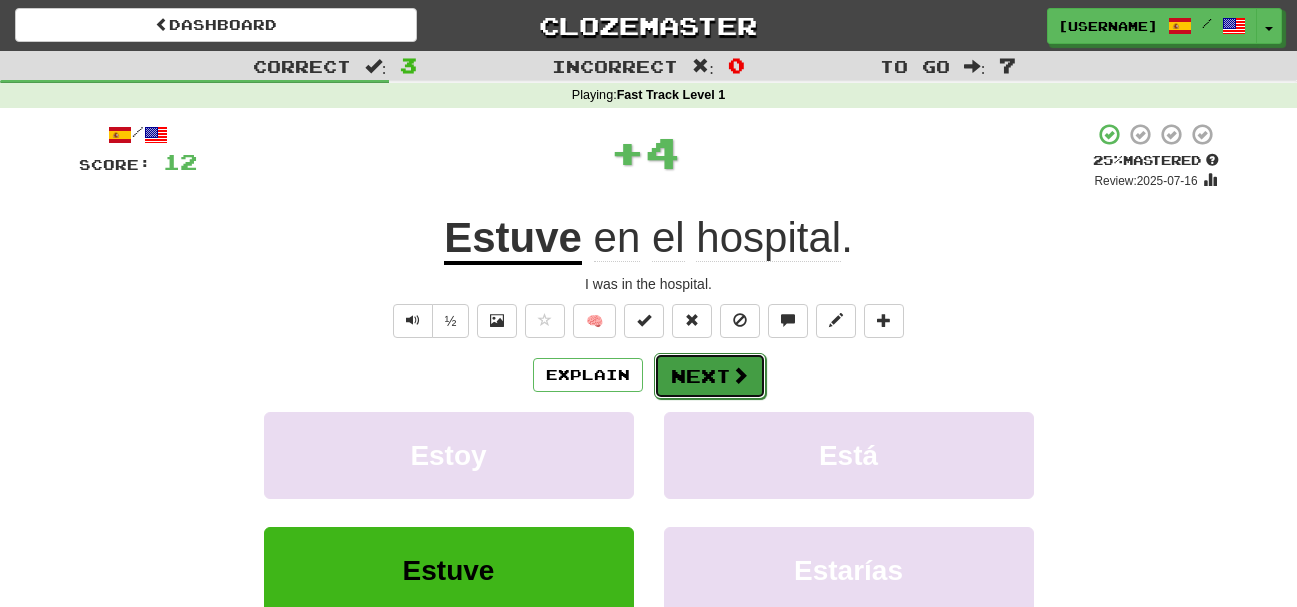 click at bounding box center [740, 375] 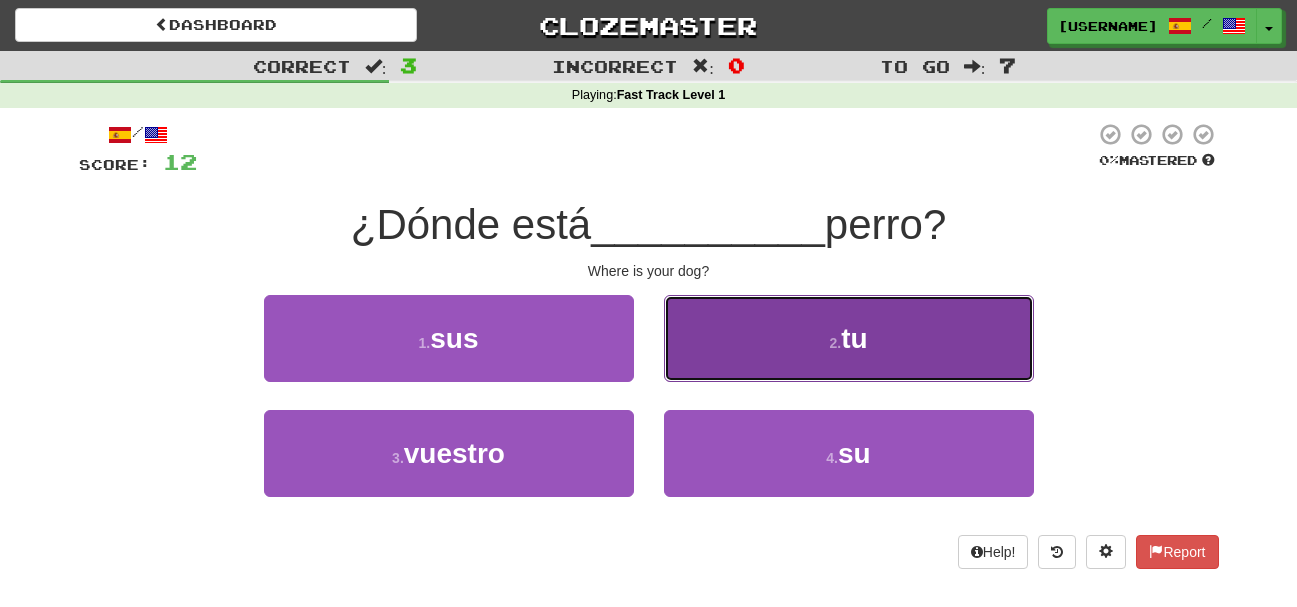 click on "2 .  tu" at bounding box center (849, 338) 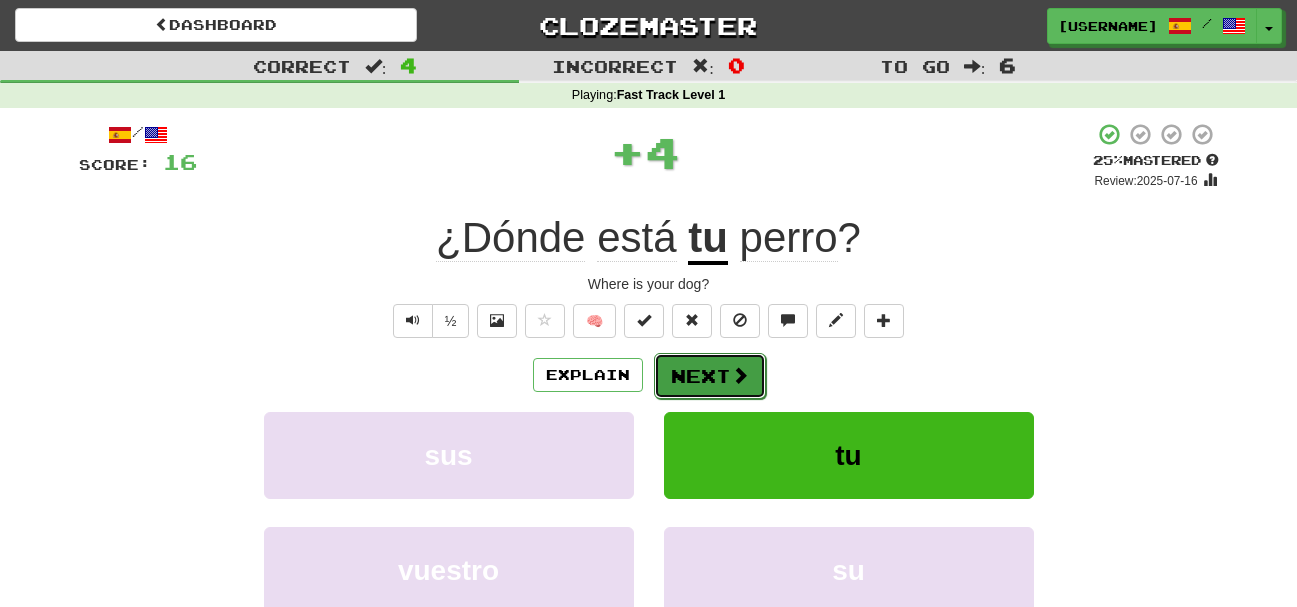 click on "Next" at bounding box center (710, 376) 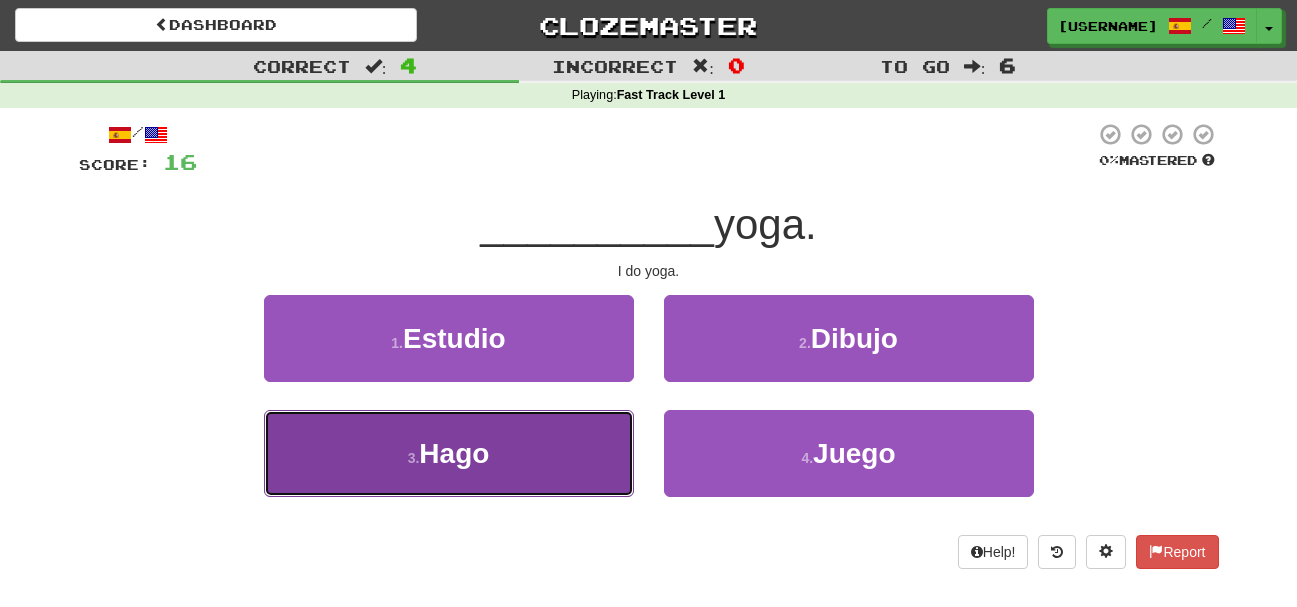 click on "3 .  Hago" at bounding box center [449, 453] 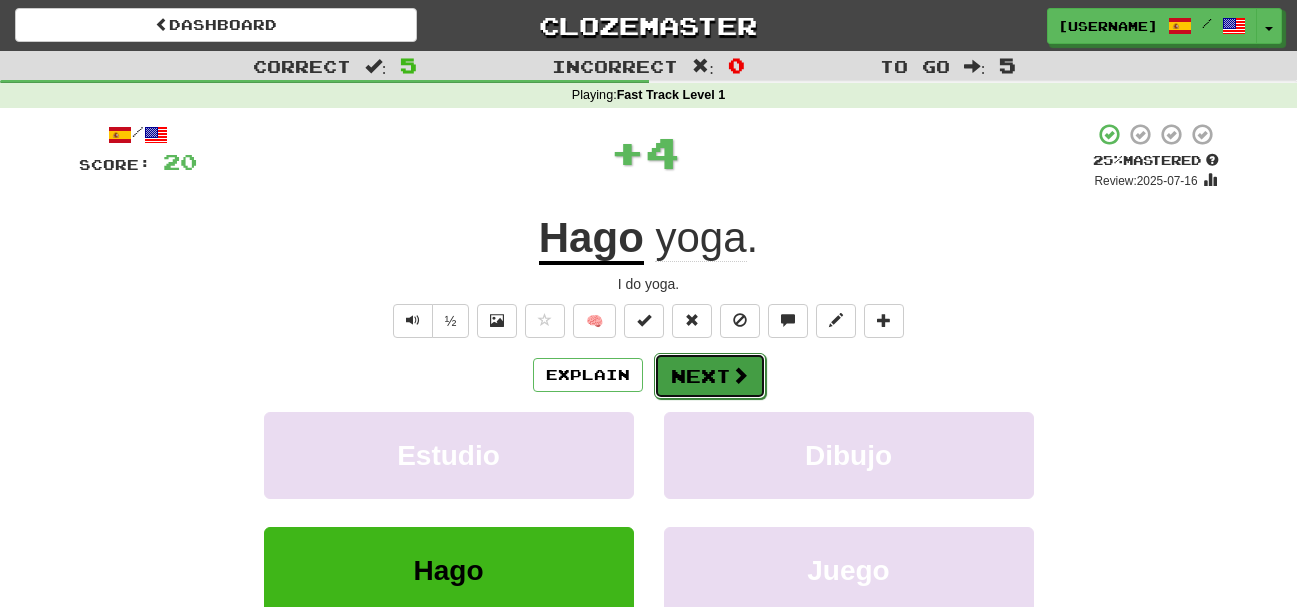 click on "Next" at bounding box center [710, 376] 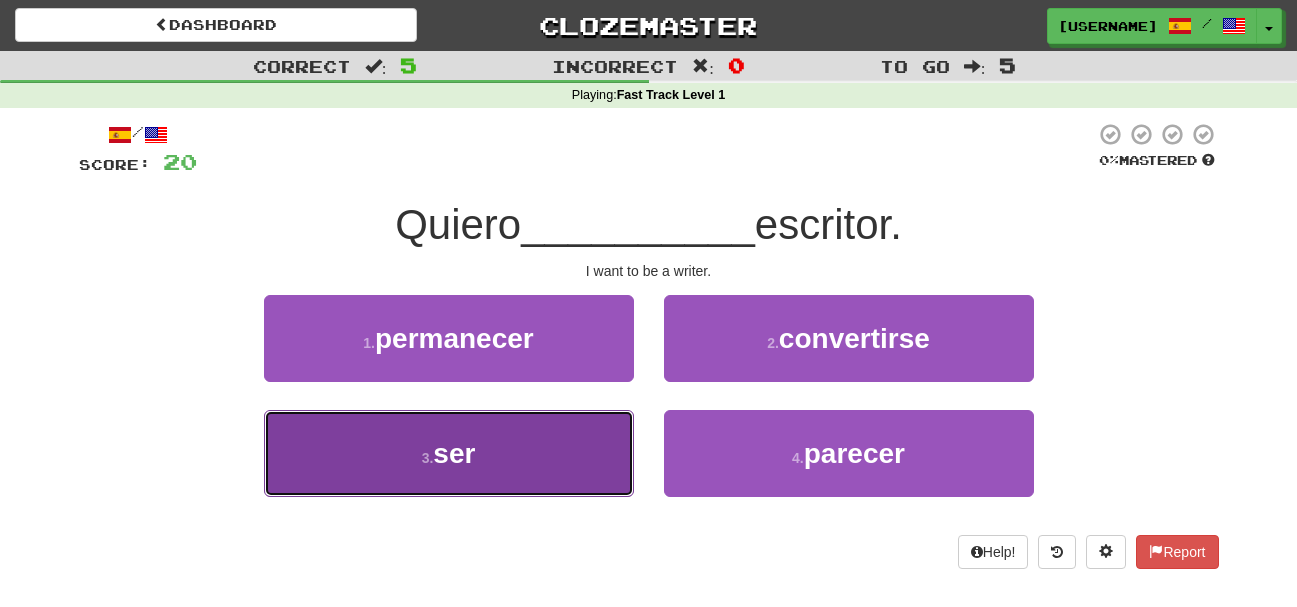 click on "3 .  ser" at bounding box center (449, 453) 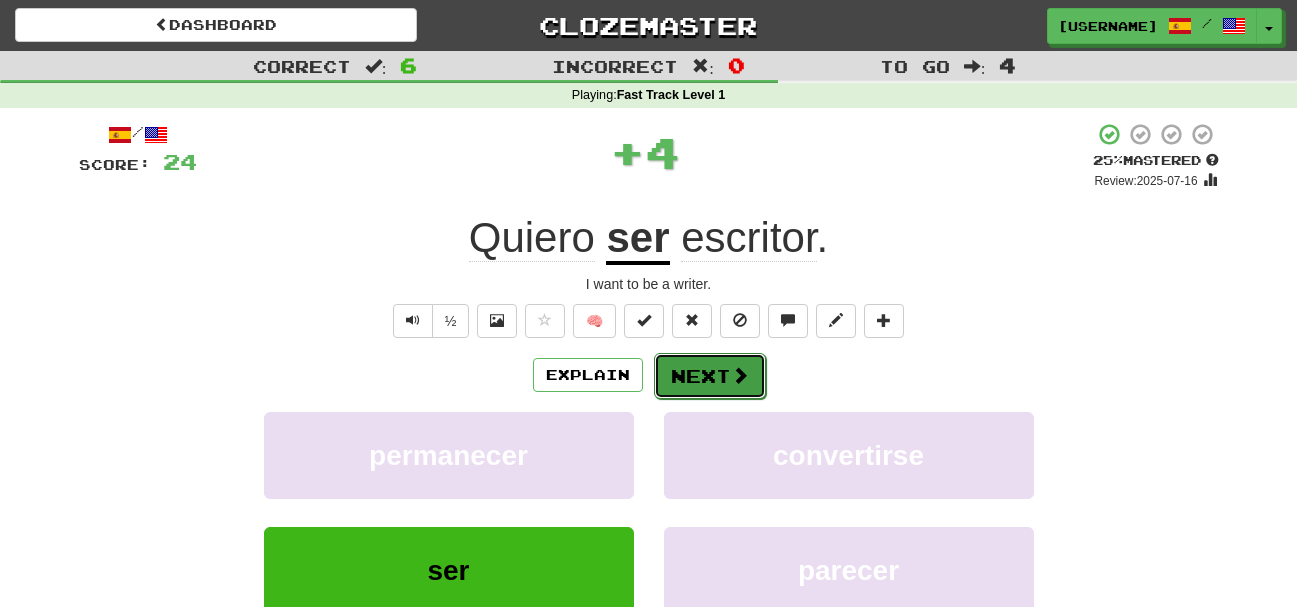 click on "Next" at bounding box center (710, 376) 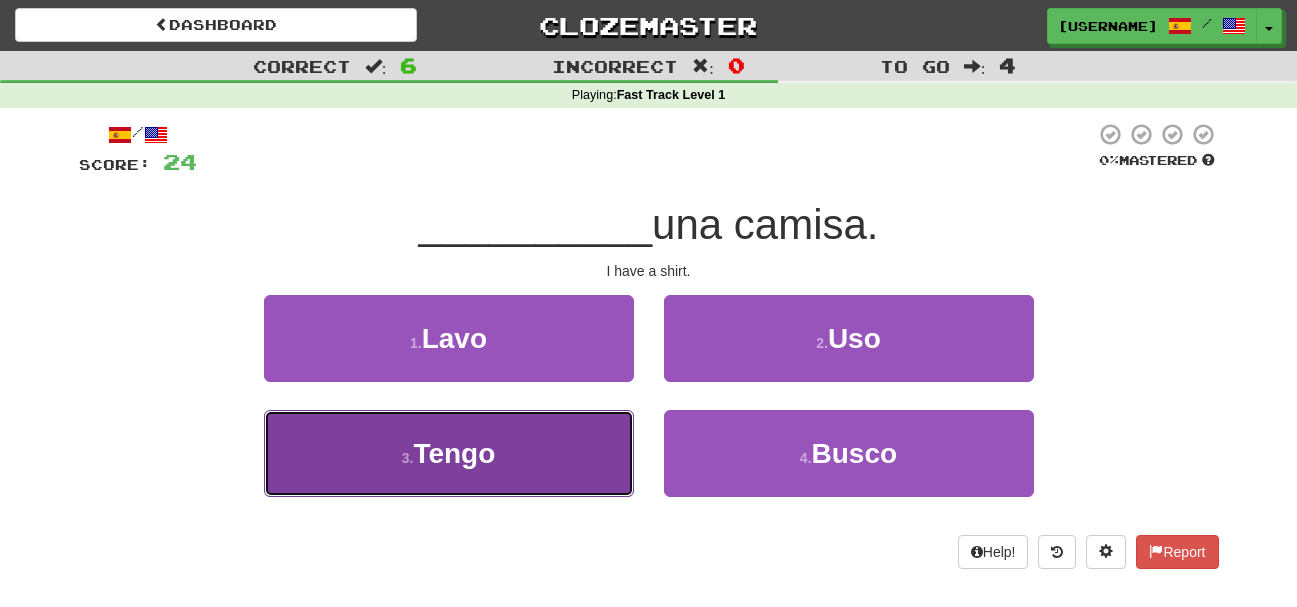 click on "3 .  Tengo" at bounding box center [449, 453] 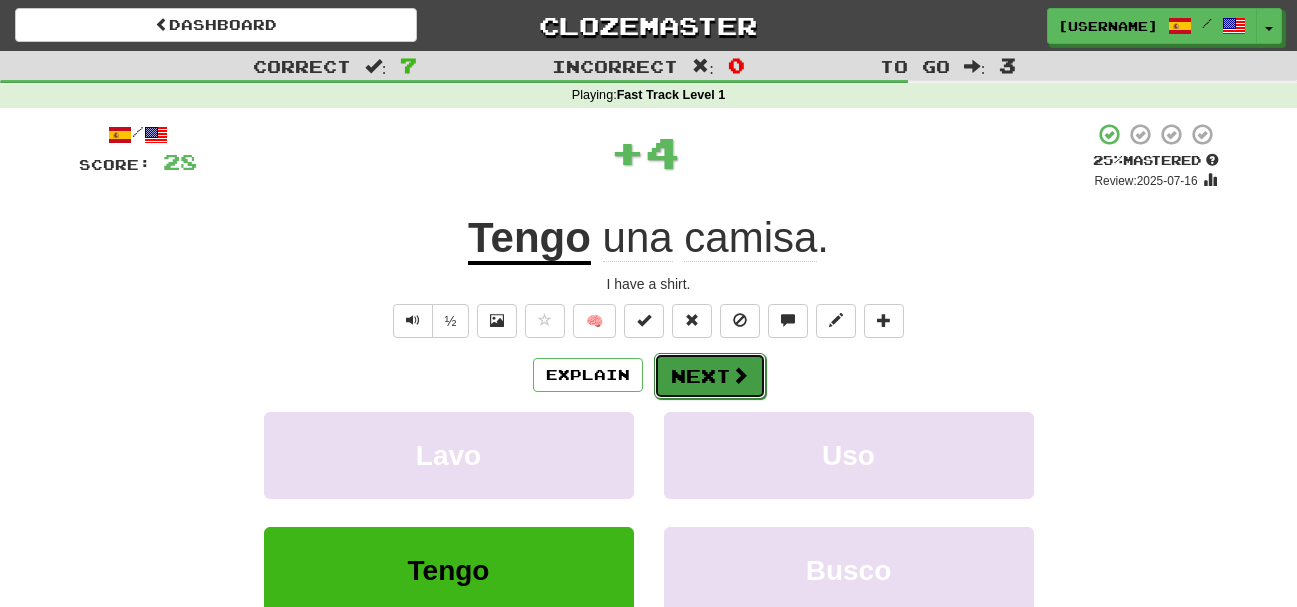 click on "Next" at bounding box center (710, 376) 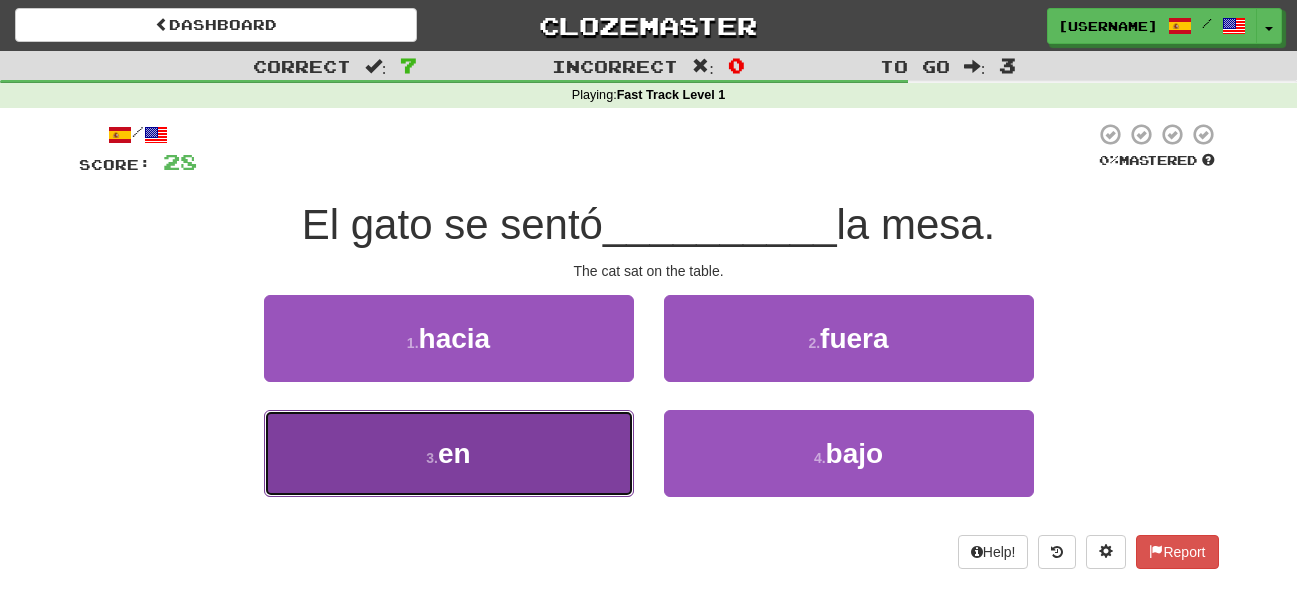 click on "3 .  en" at bounding box center [449, 453] 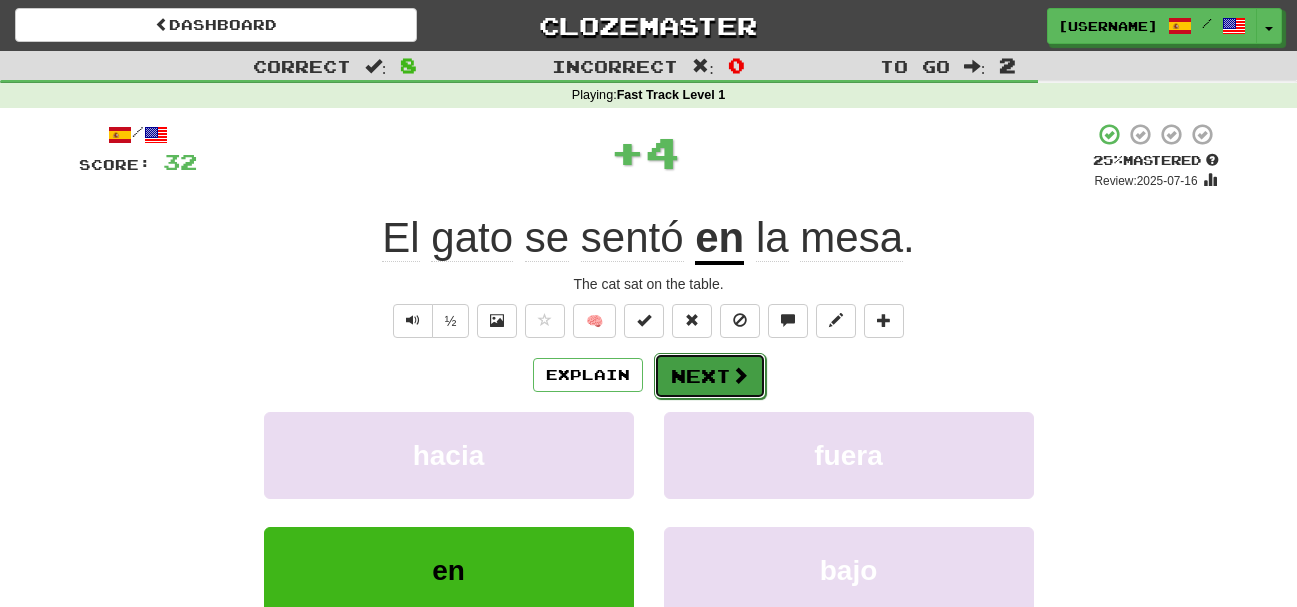 click on "Next" at bounding box center (710, 376) 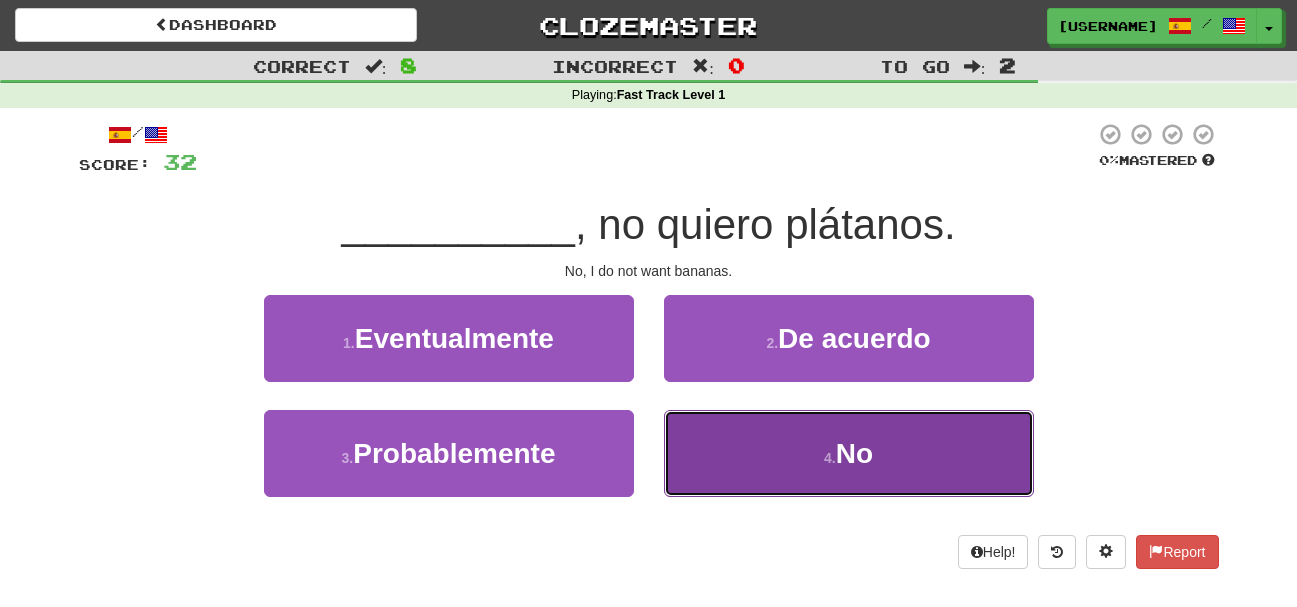 click on "4 .  No" at bounding box center (849, 453) 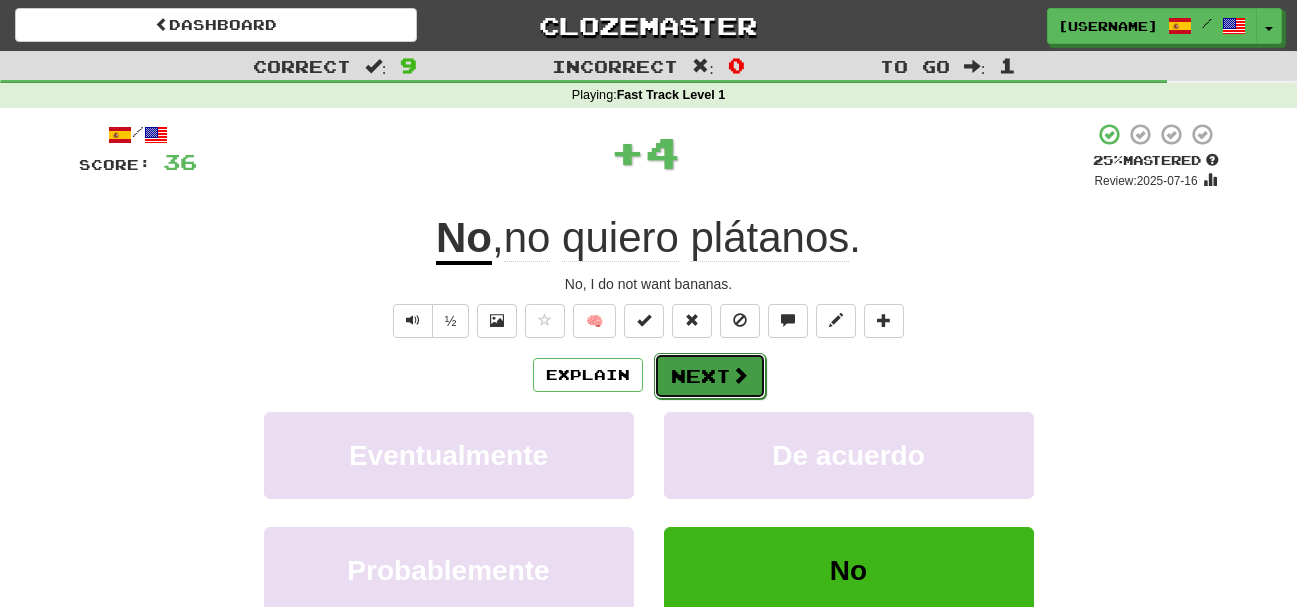click on "Next" at bounding box center (710, 376) 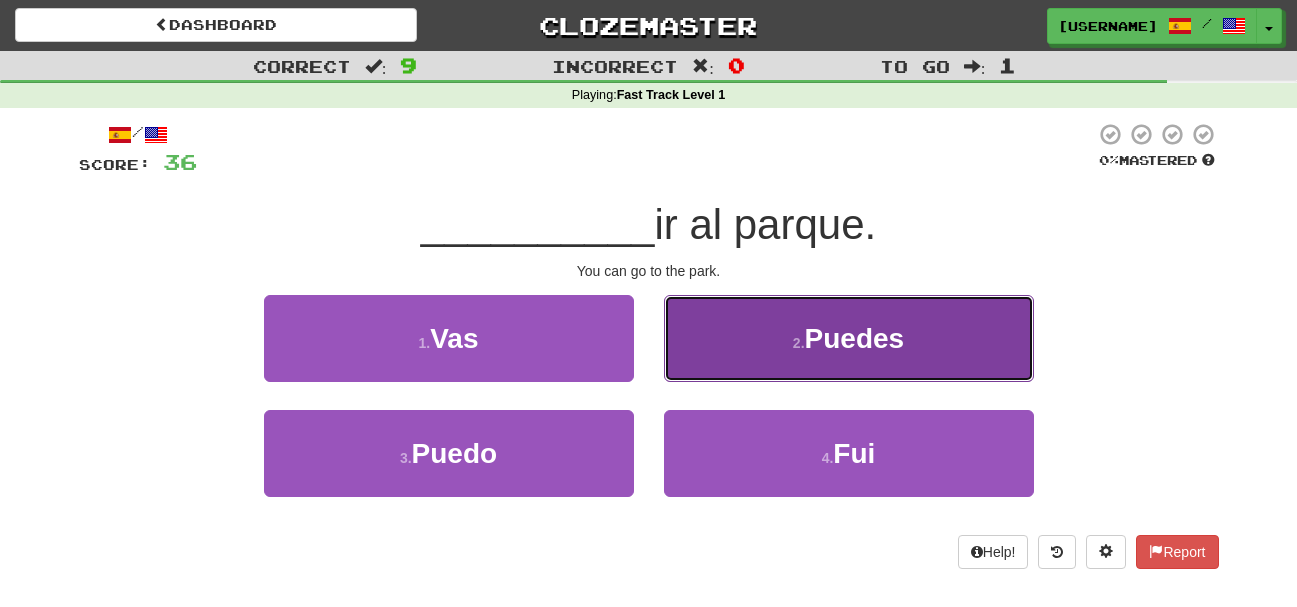 click on "2 .  Puedes" at bounding box center (849, 338) 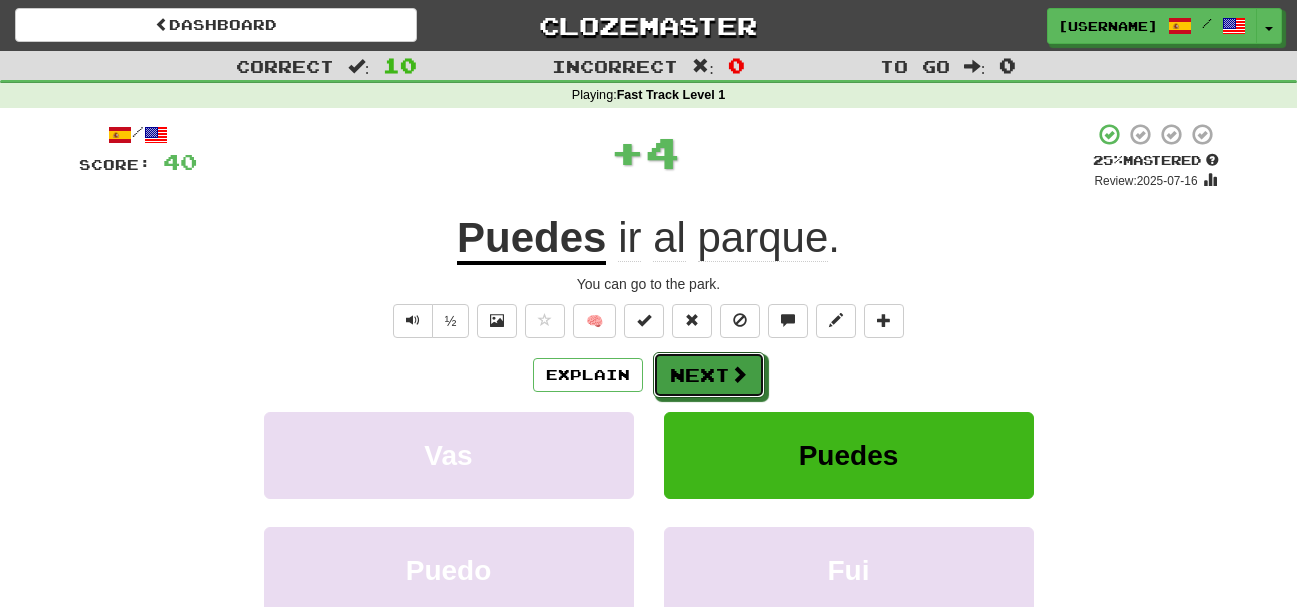 click on "Next" at bounding box center (709, 375) 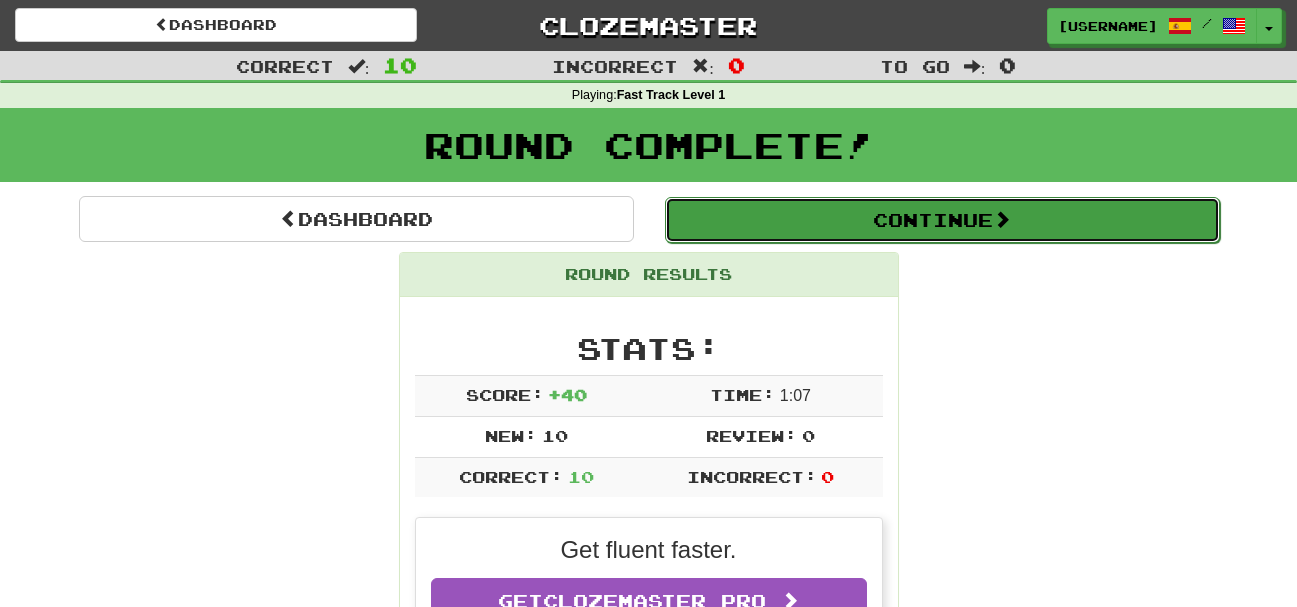 click on "Continue" at bounding box center [942, 220] 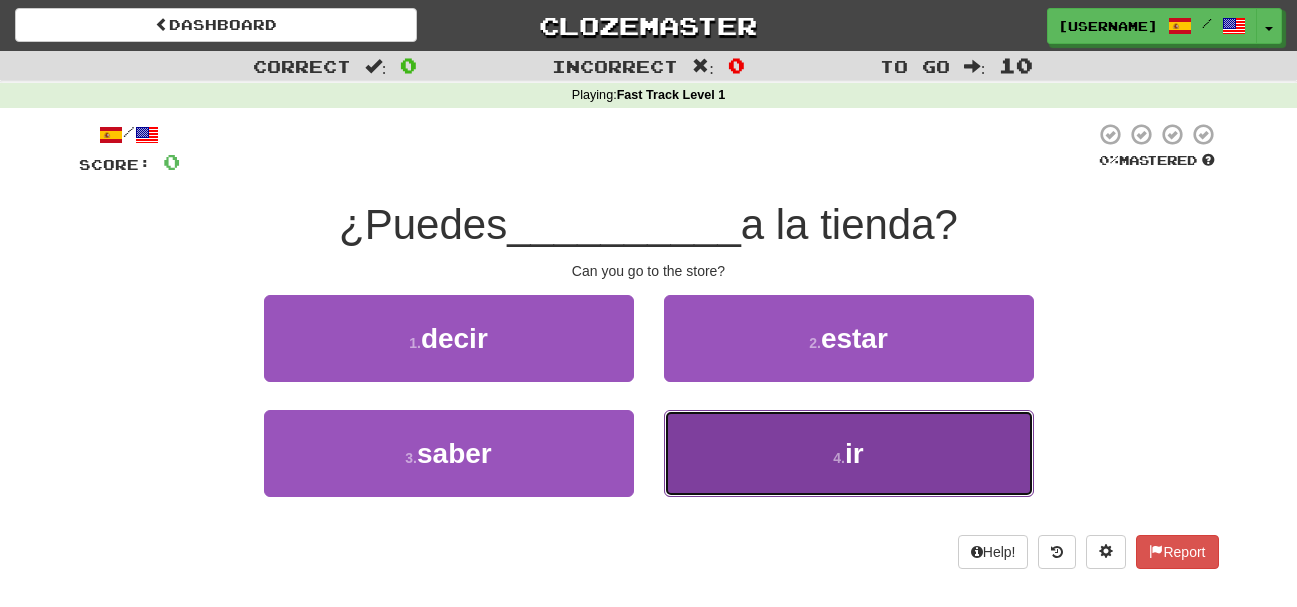 click on "4 .  ir" at bounding box center [849, 453] 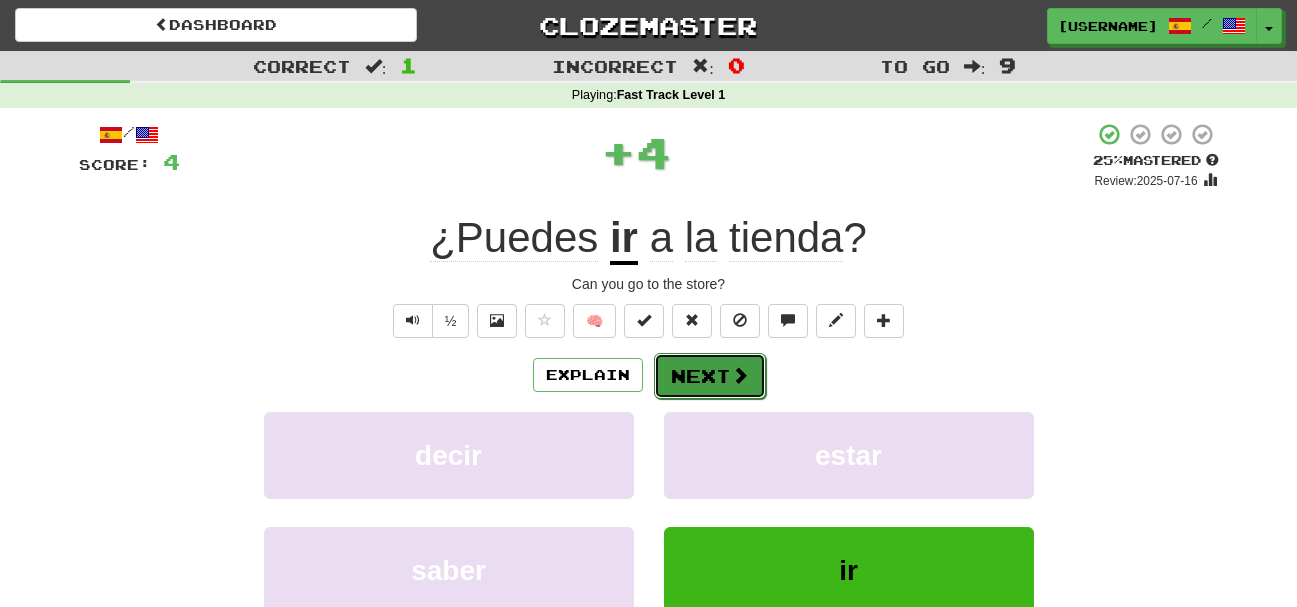 click on "Next" at bounding box center (710, 376) 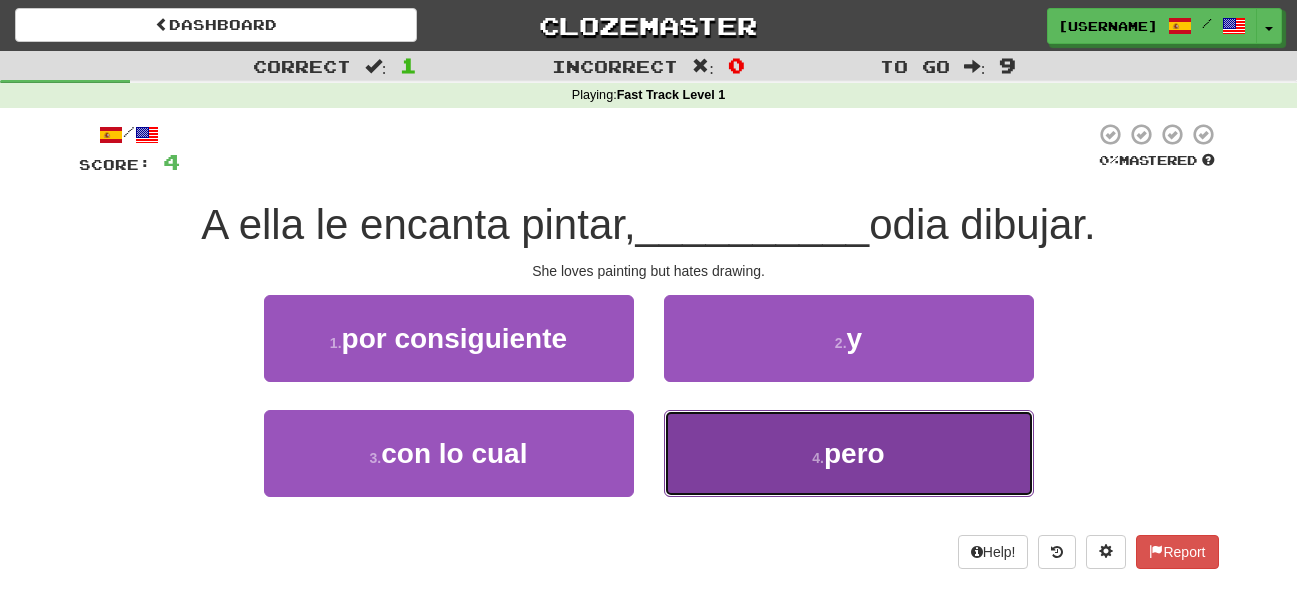 click on "4 .  pero" at bounding box center (849, 453) 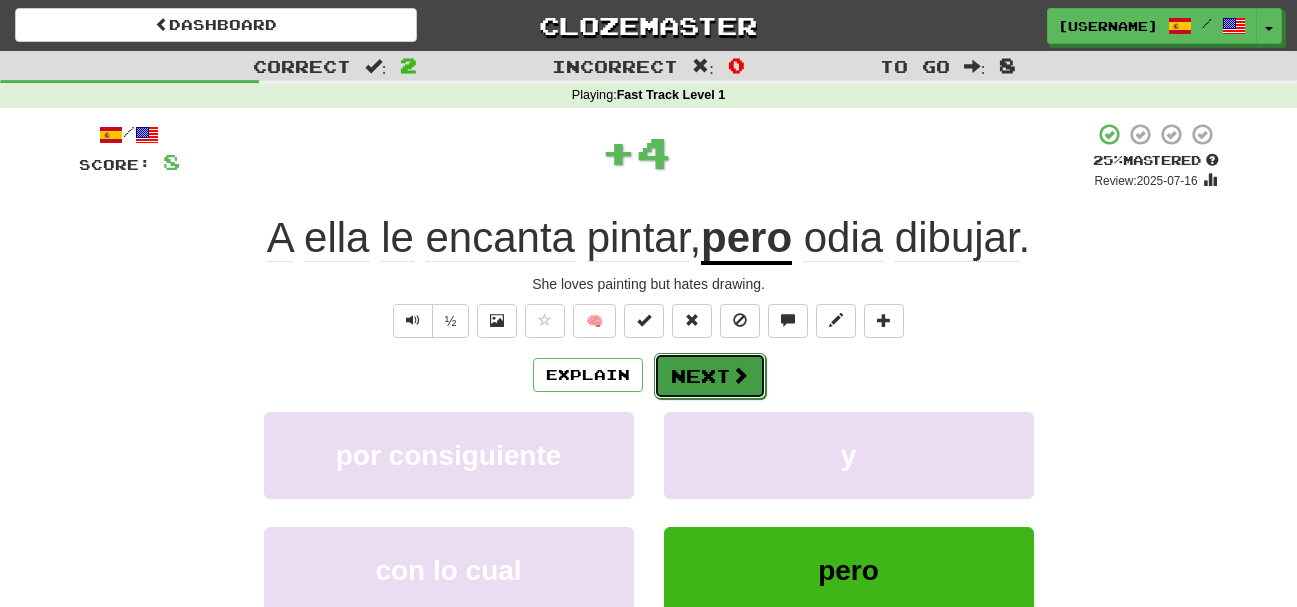 click on "Next" at bounding box center (710, 376) 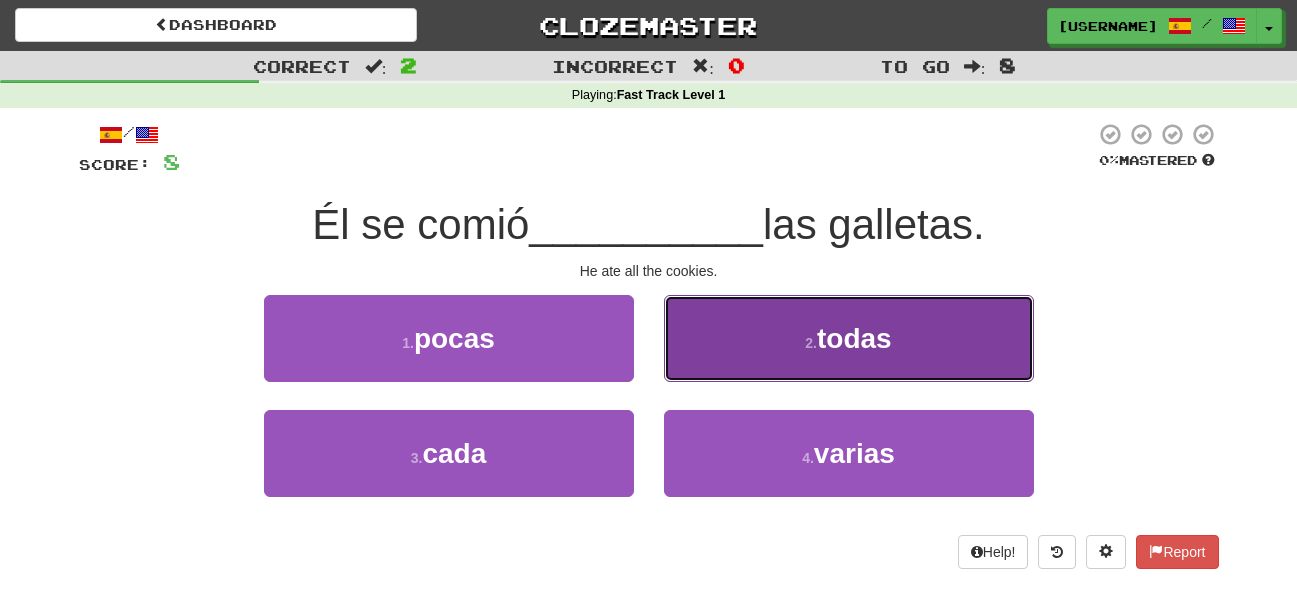 click on "2 .  todas" at bounding box center (849, 338) 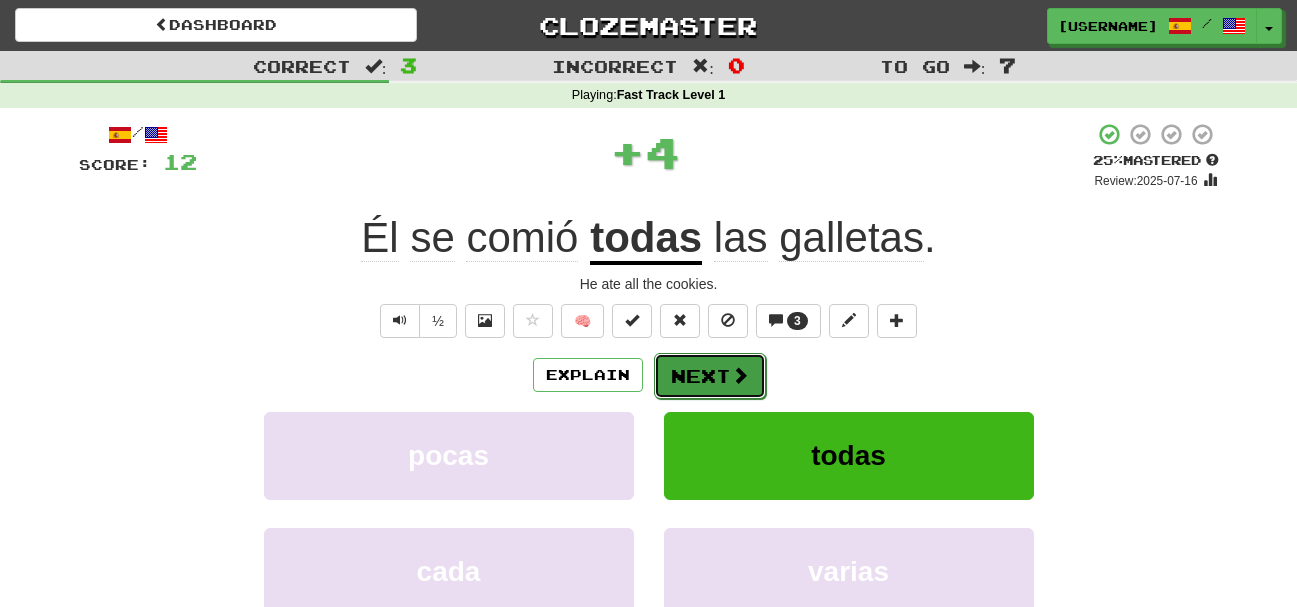 click on "Next" at bounding box center [710, 376] 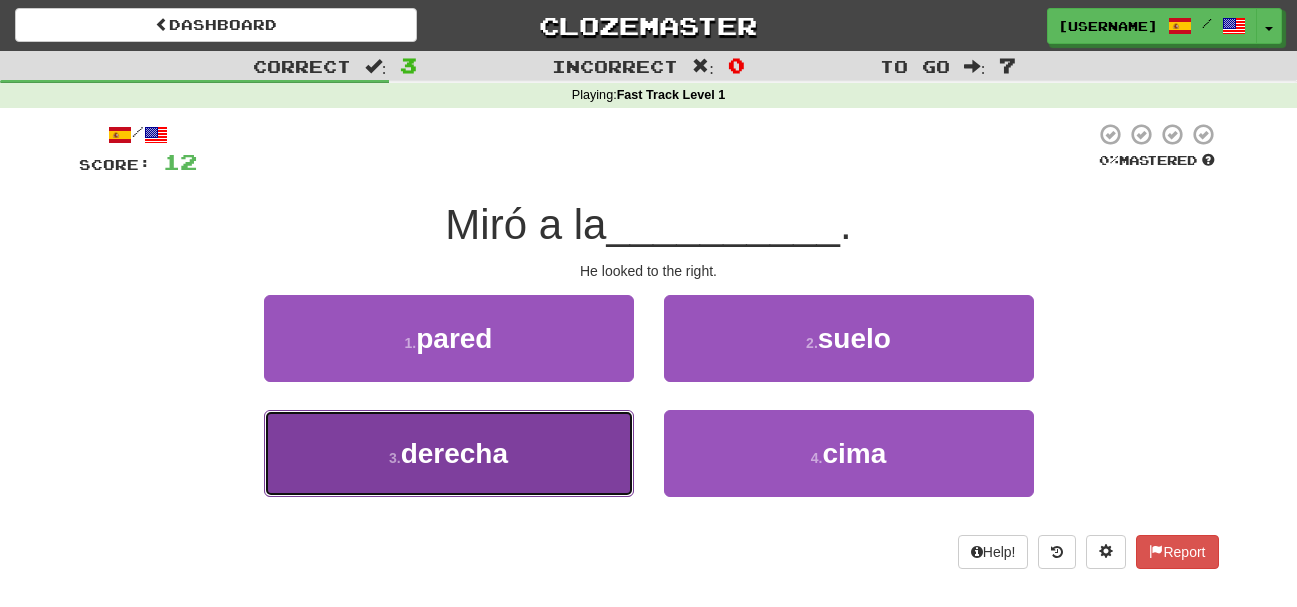 click on "3 .  derecha" at bounding box center (449, 453) 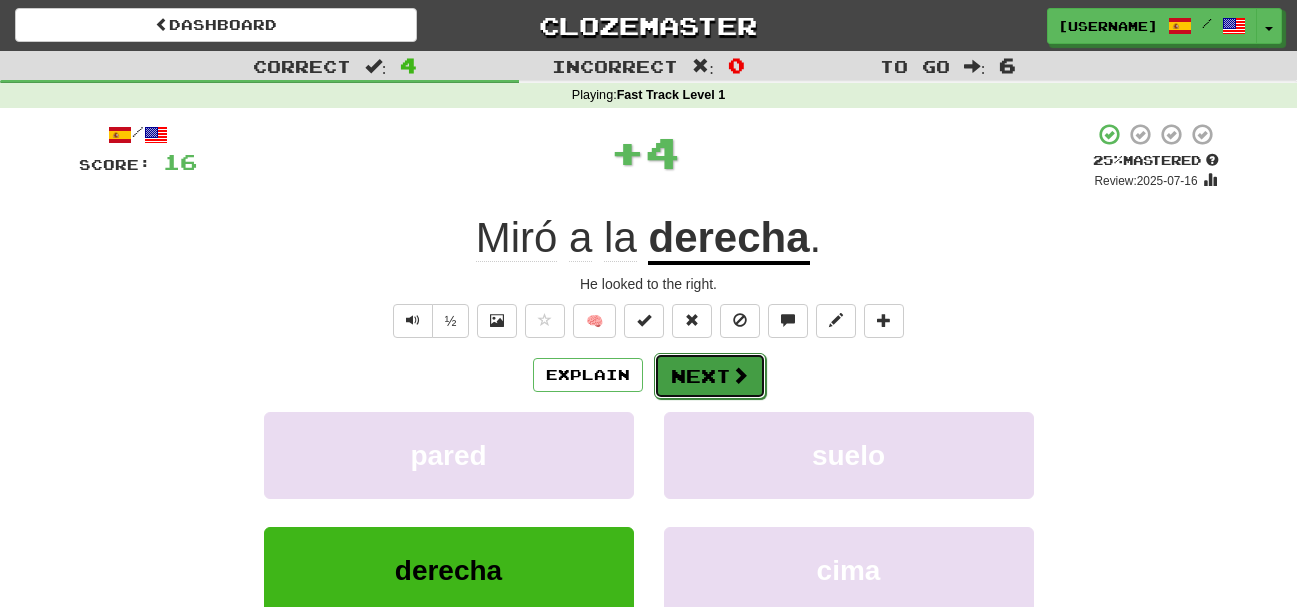 click on "Next" at bounding box center [710, 376] 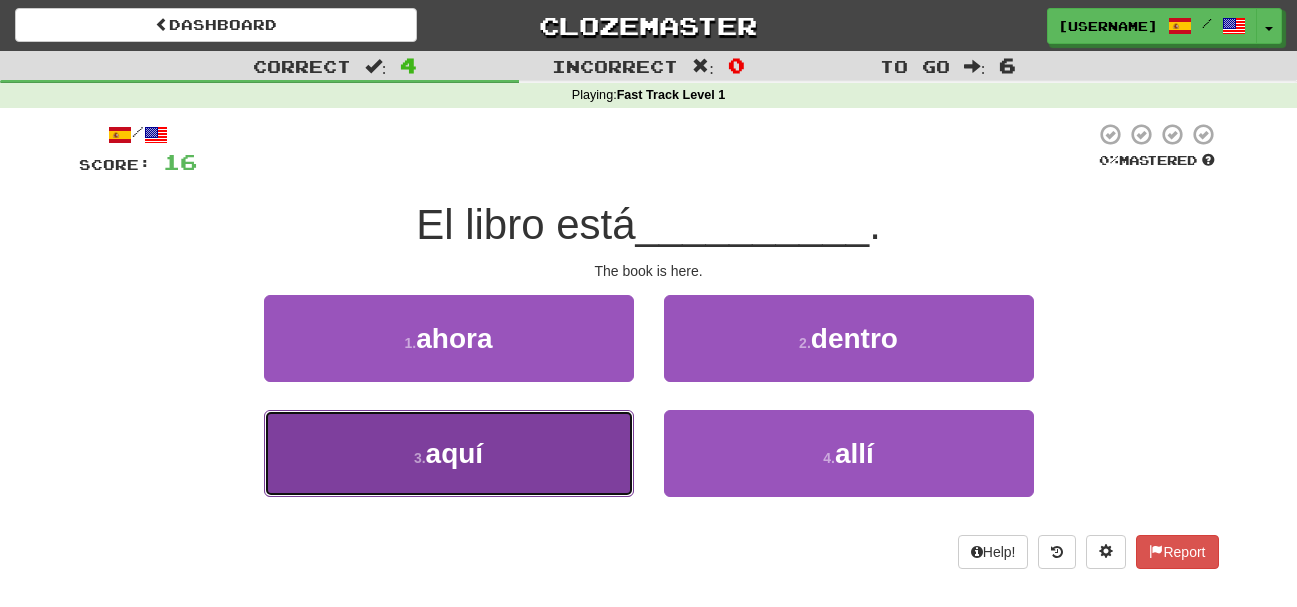 click on "3 .  aquí" at bounding box center (449, 453) 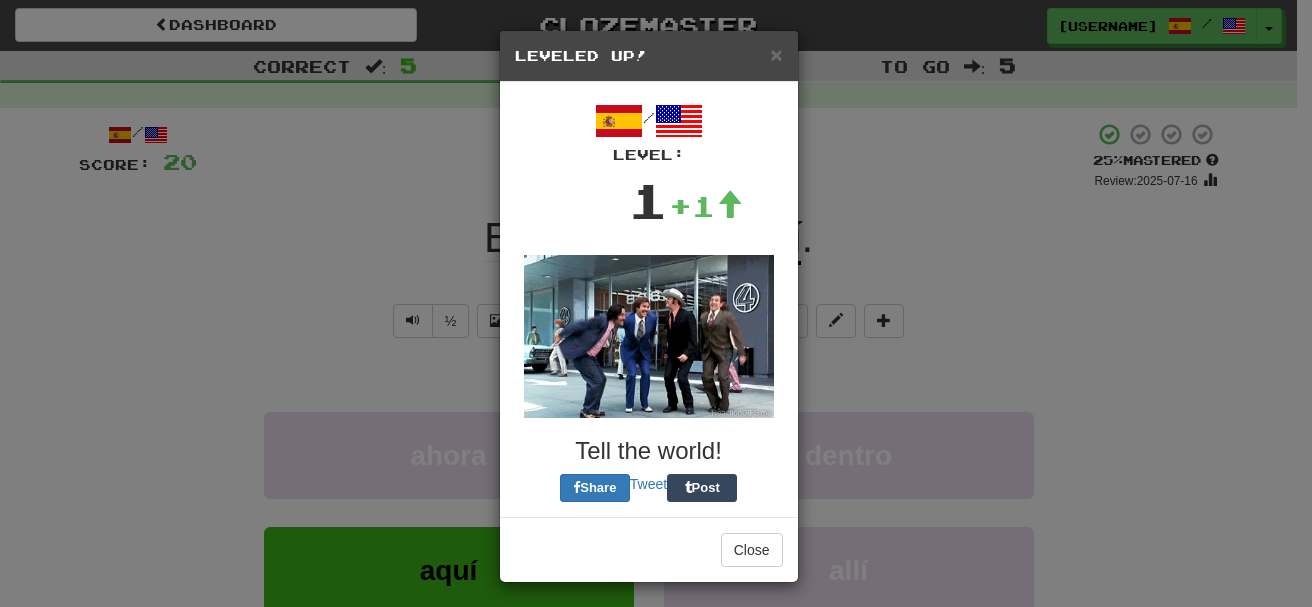 click on "× Leveled Up!  /  Level: 1 +1 Tell the world!  Share Tweet  Post Close" at bounding box center (656, 303) 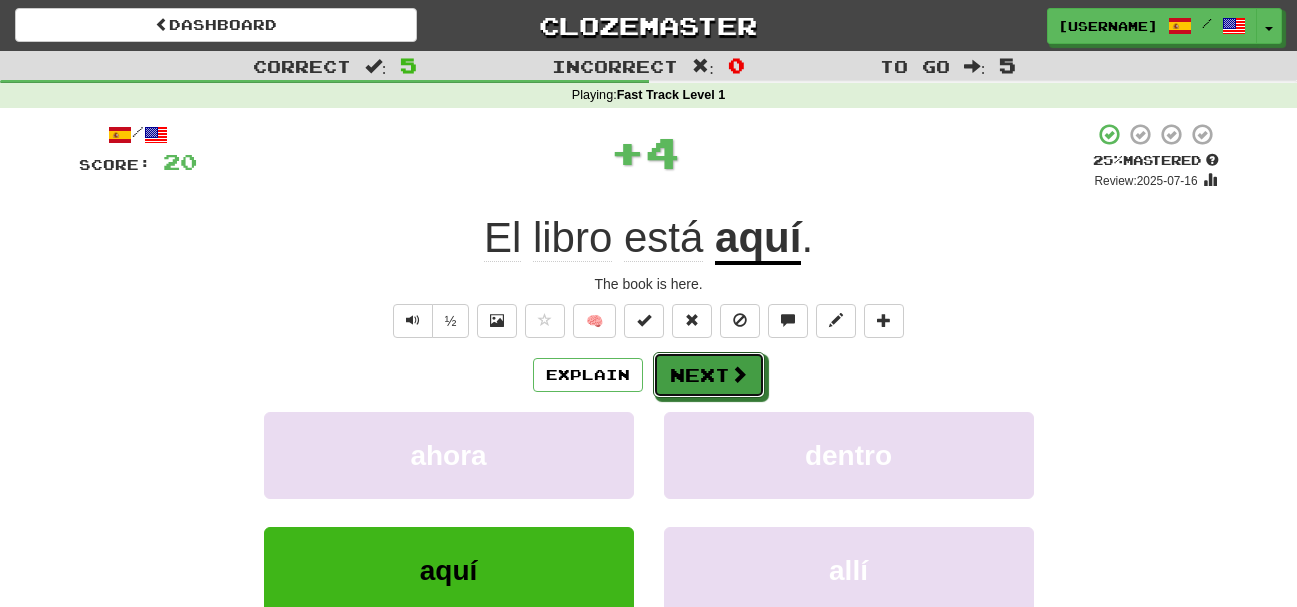 click on "Next" at bounding box center (709, 375) 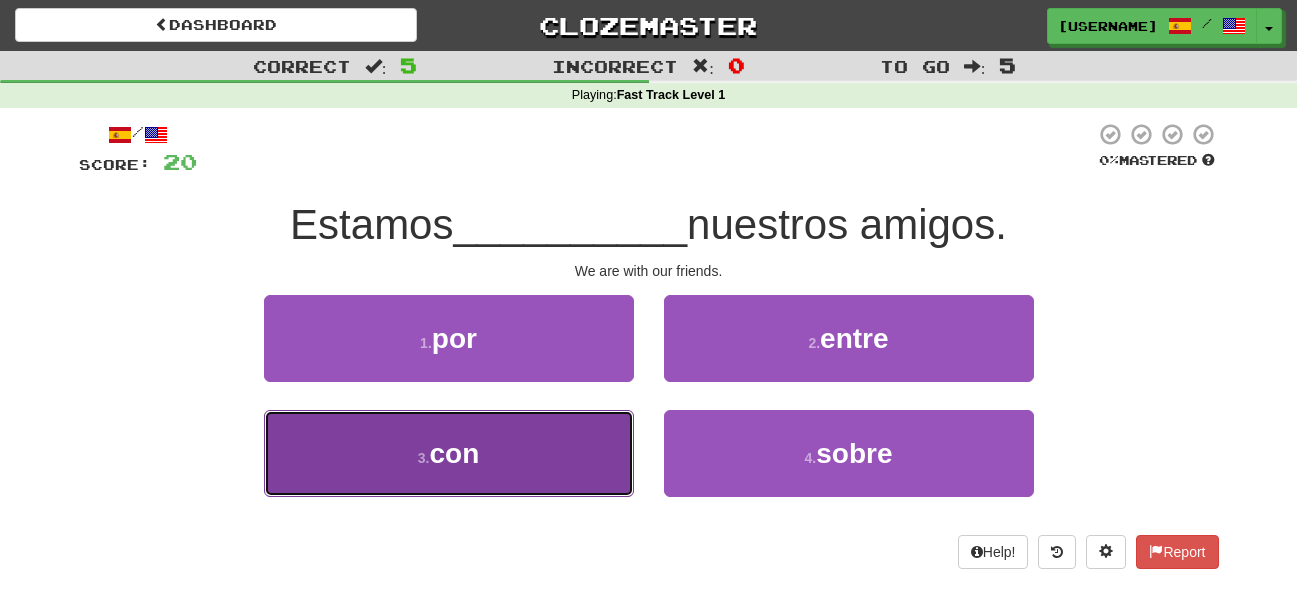click on "3 .  con" at bounding box center [449, 453] 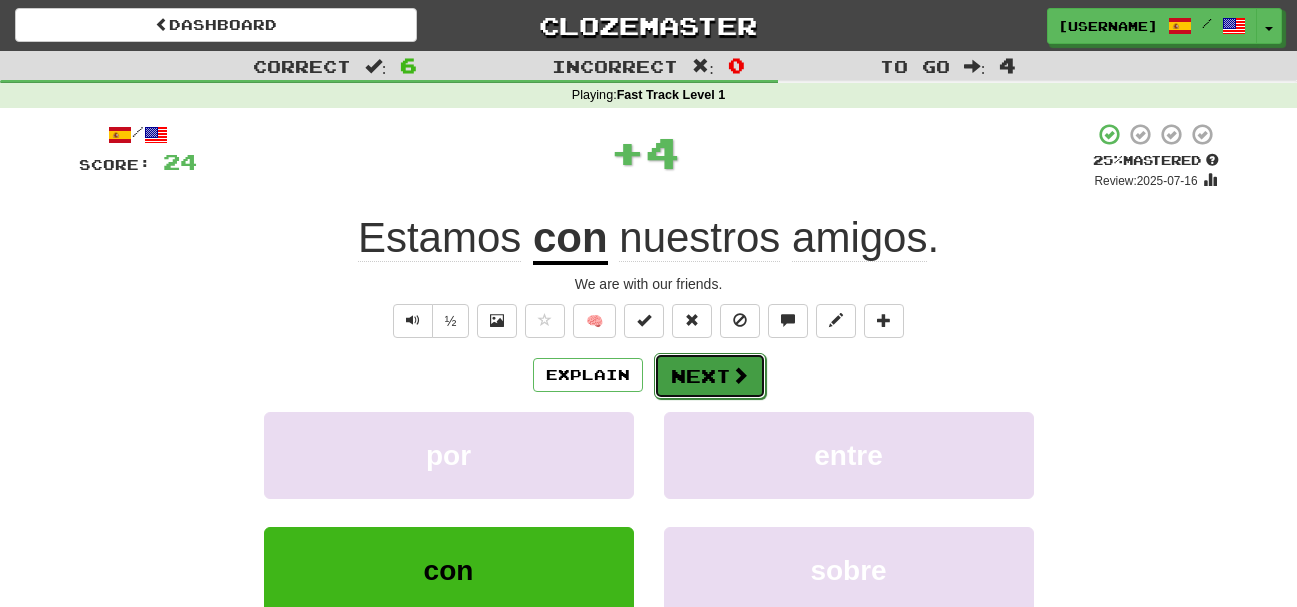 click on "Next" at bounding box center (710, 376) 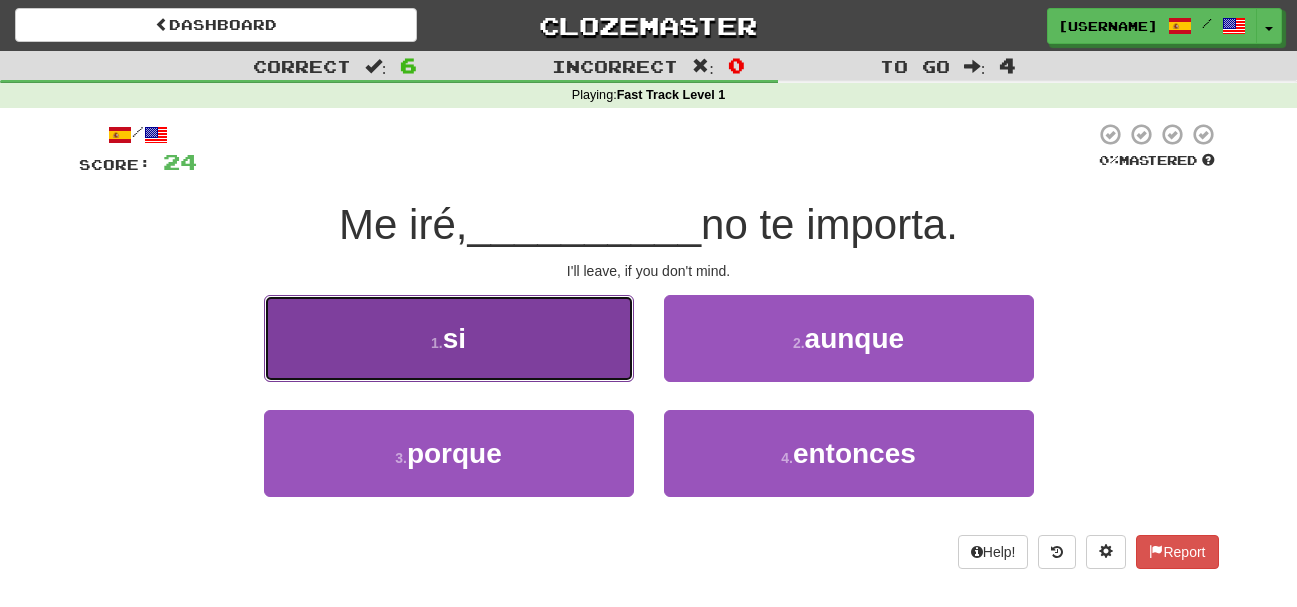 click on "1 .  si" at bounding box center (449, 338) 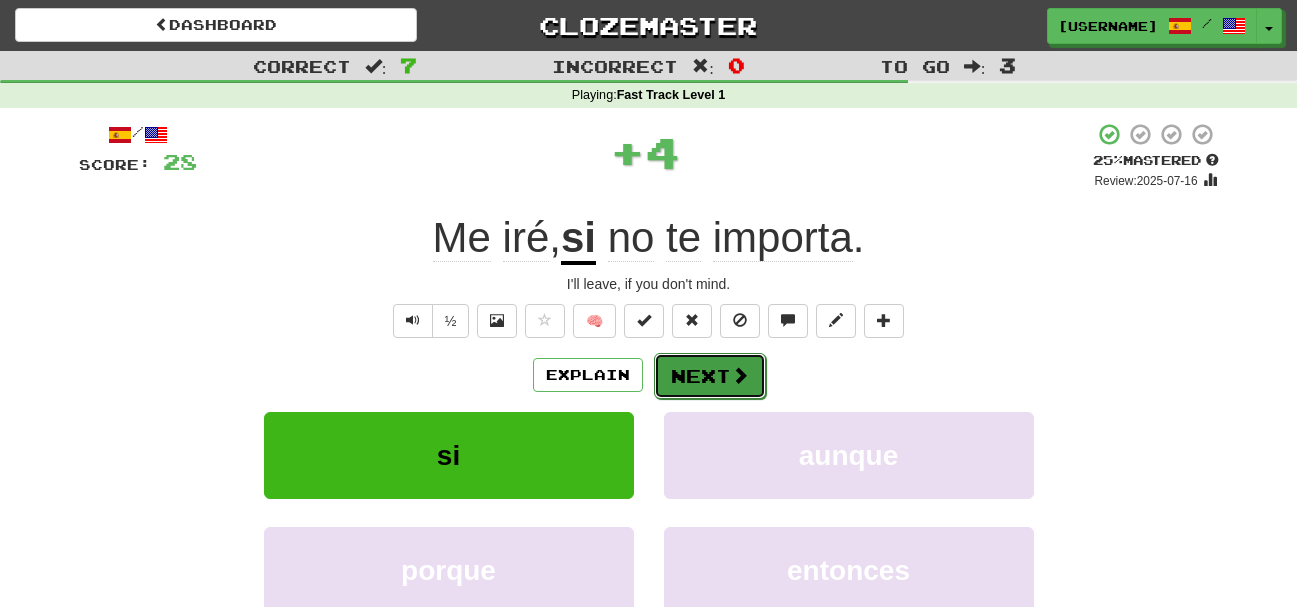 click on "Next" at bounding box center [710, 376] 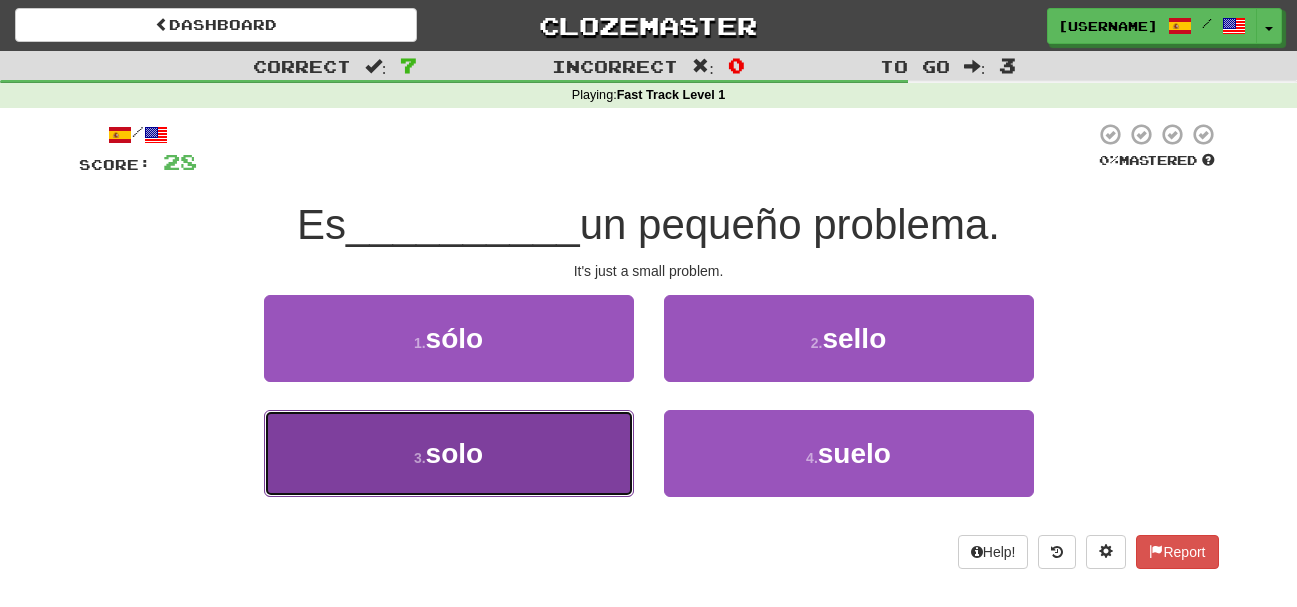click on "3 .  solo" at bounding box center (449, 453) 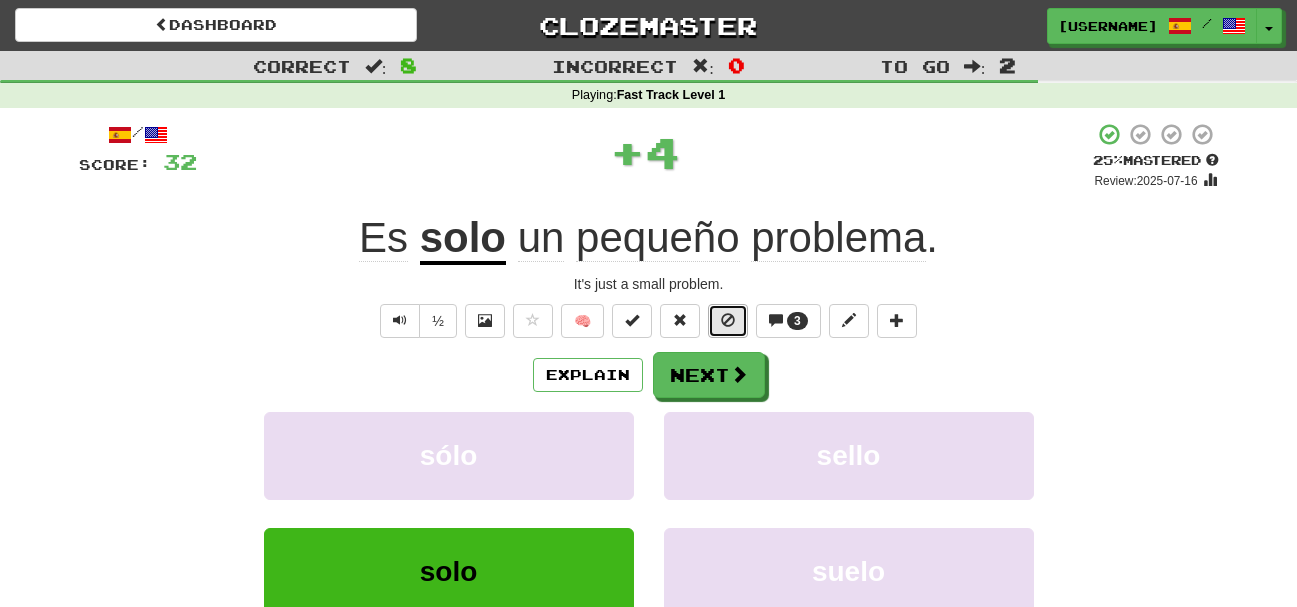 click at bounding box center (728, 320) 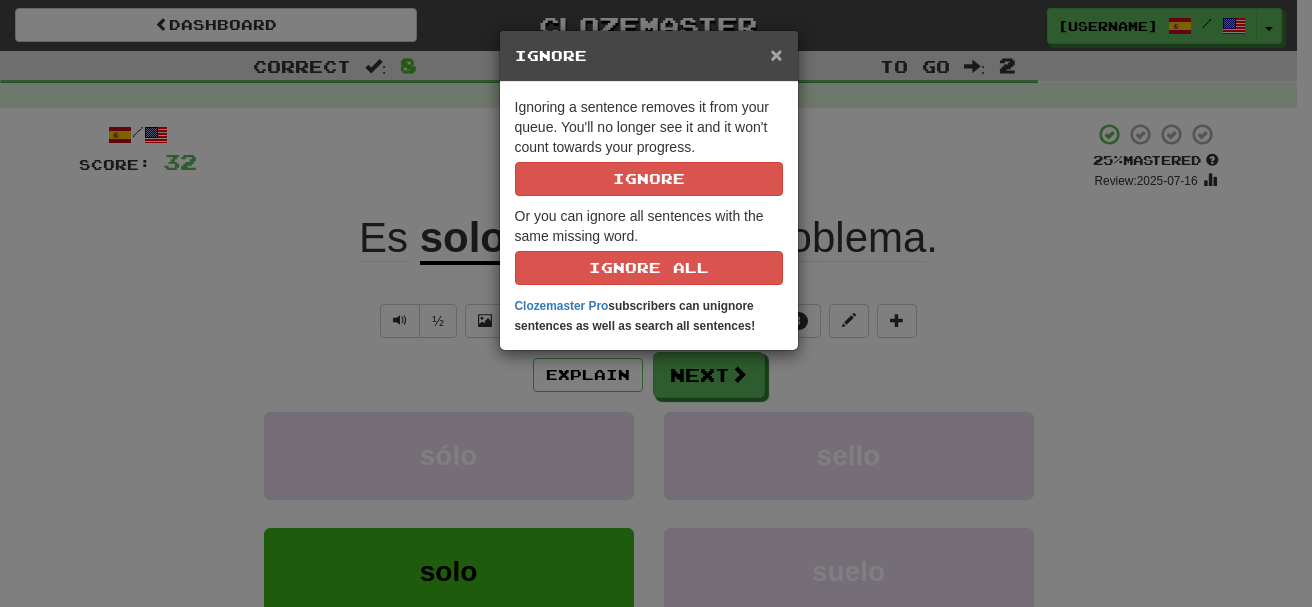 drag, startPoint x: 775, startPoint y: 50, endPoint x: 768, endPoint y: 59, distance: 11.401754 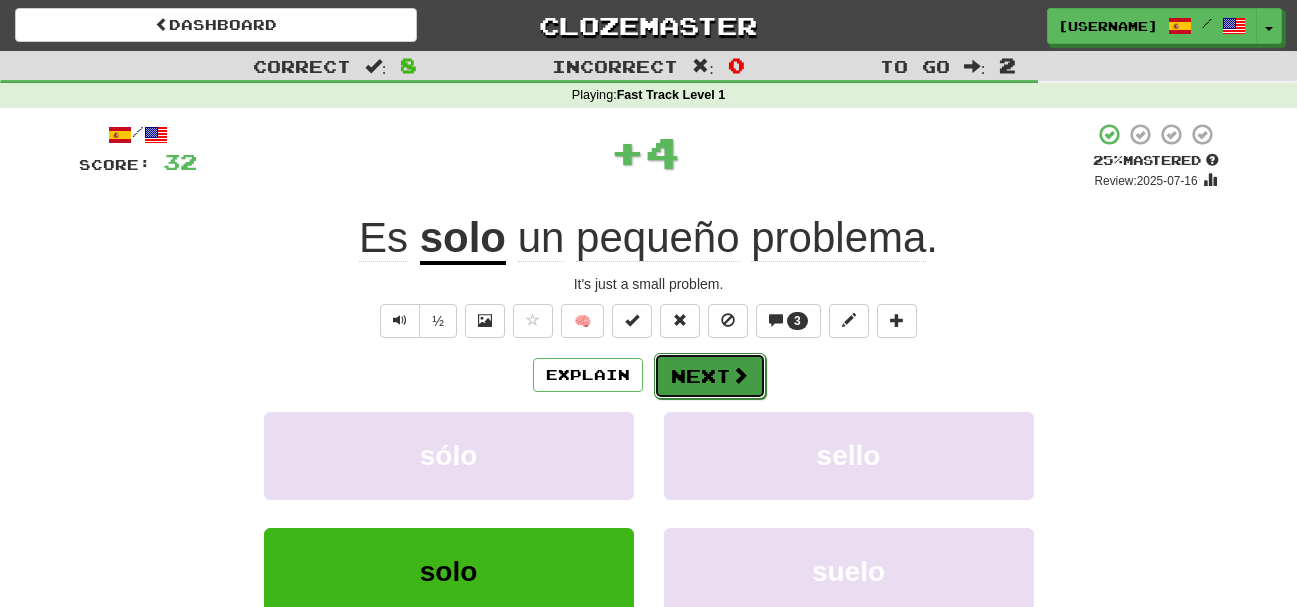 click on "Next" at bounding box center [710, 376] 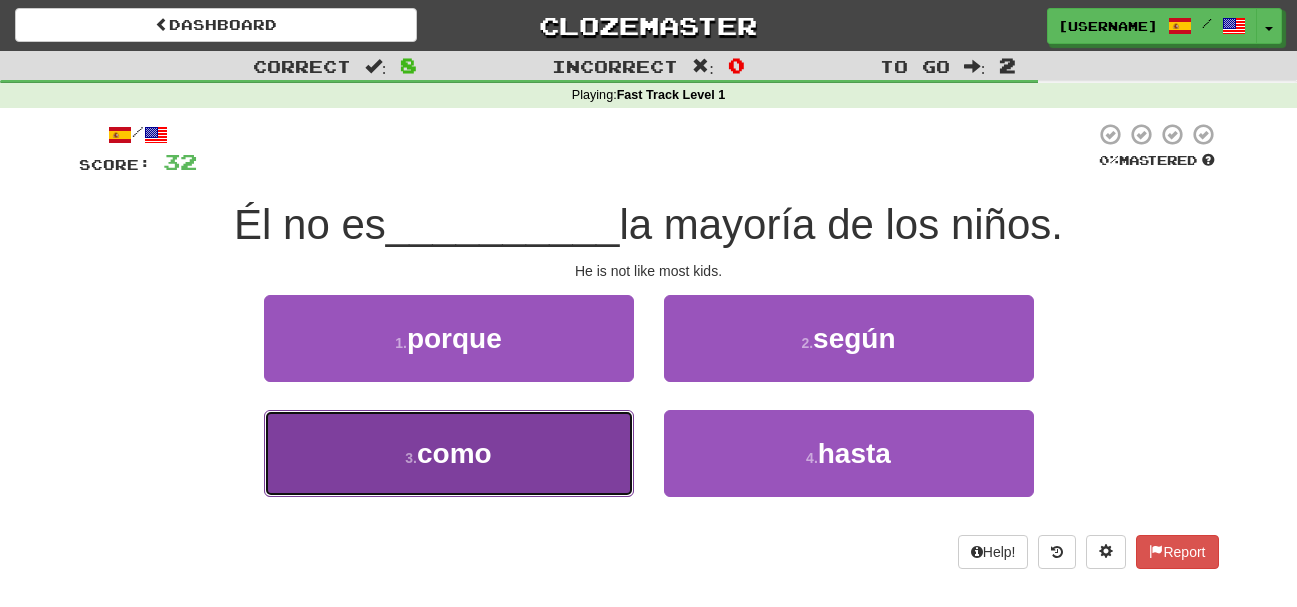 click on "3 .  como" at bounding box center (449, 453) 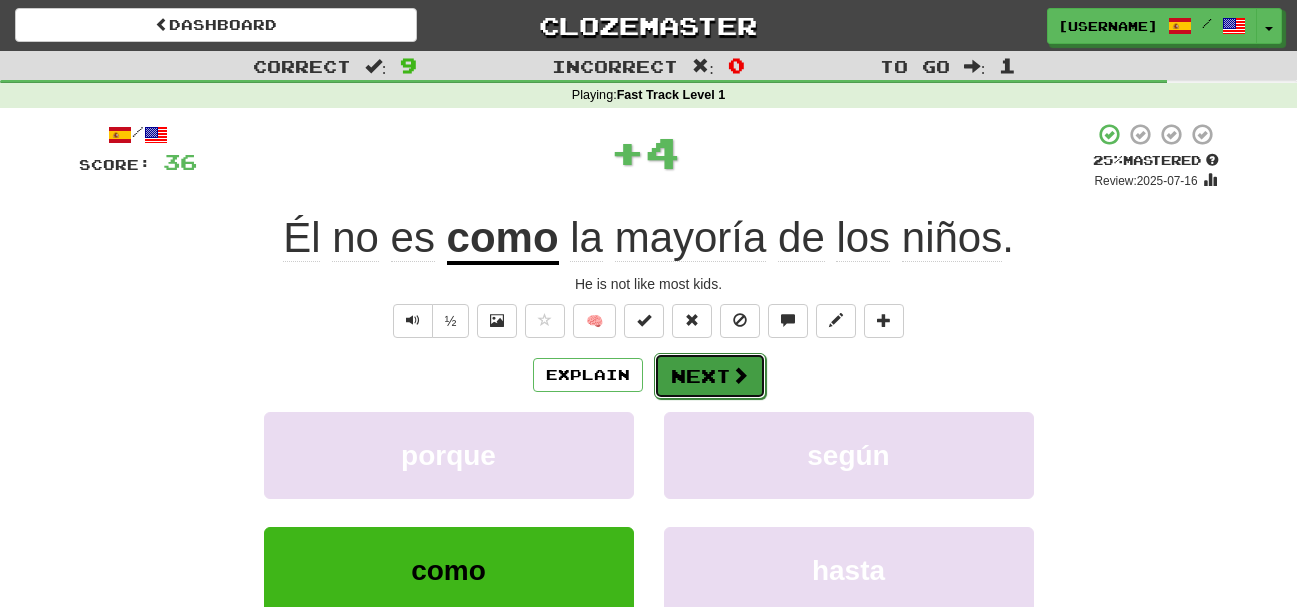 click on "Next" at bounding box center [710, 376] 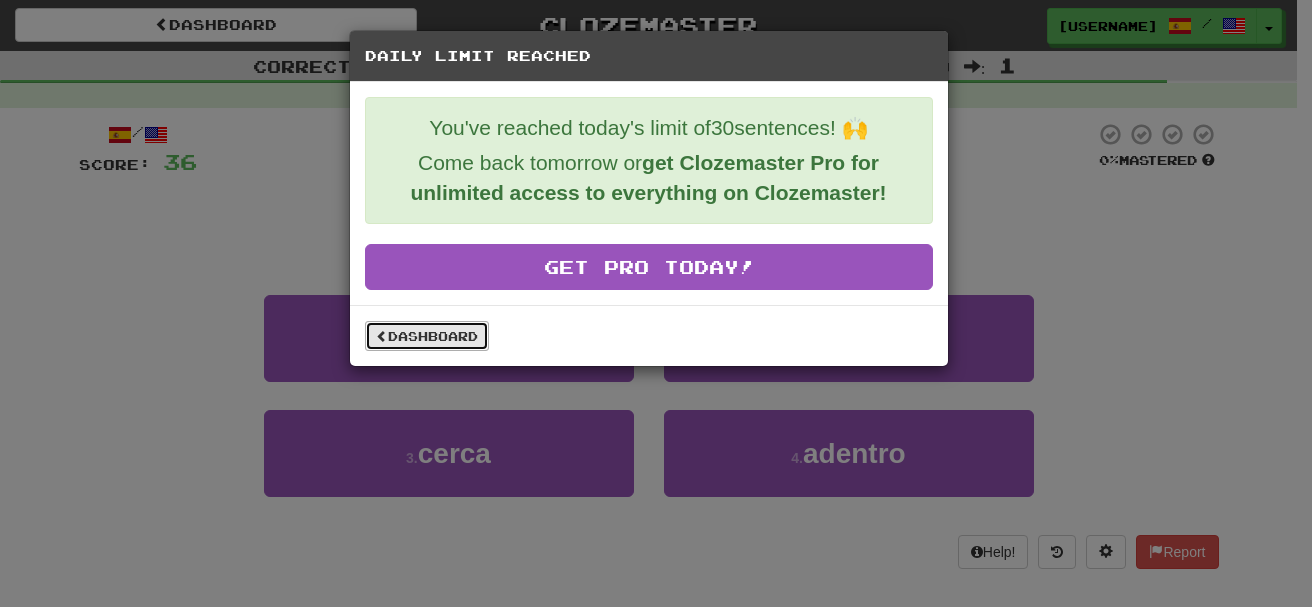 click on "Dashboard" at bounding box center (427, 336) 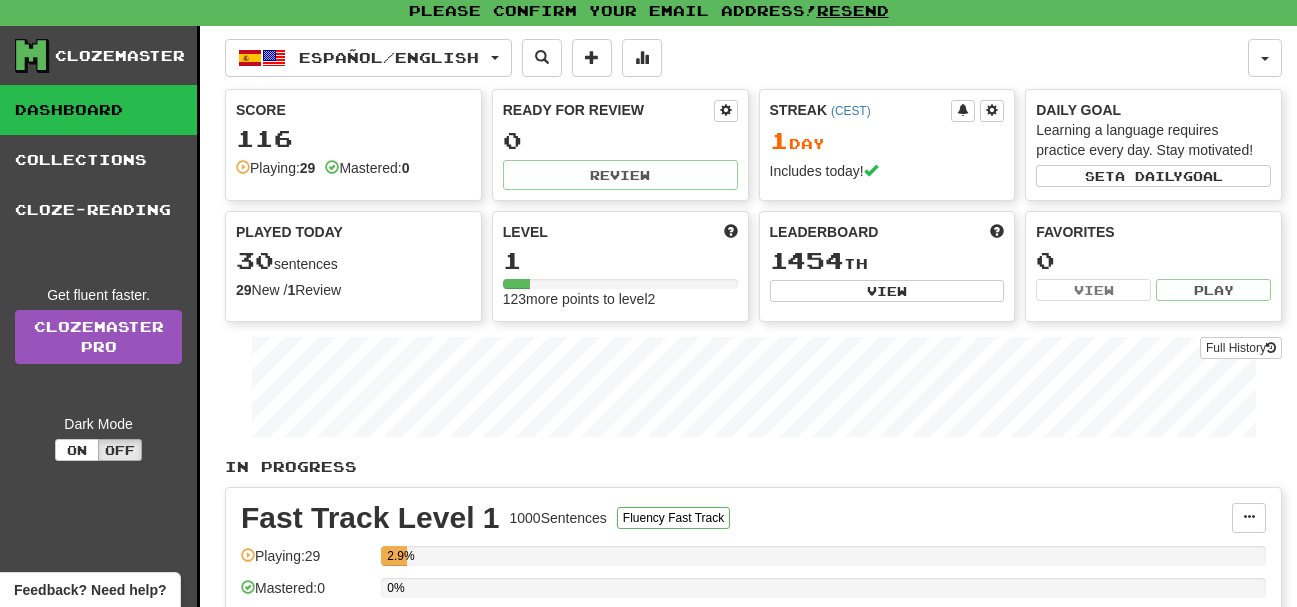 scroll, scrollTop: 0, scrollLeft: 0, axis: both 